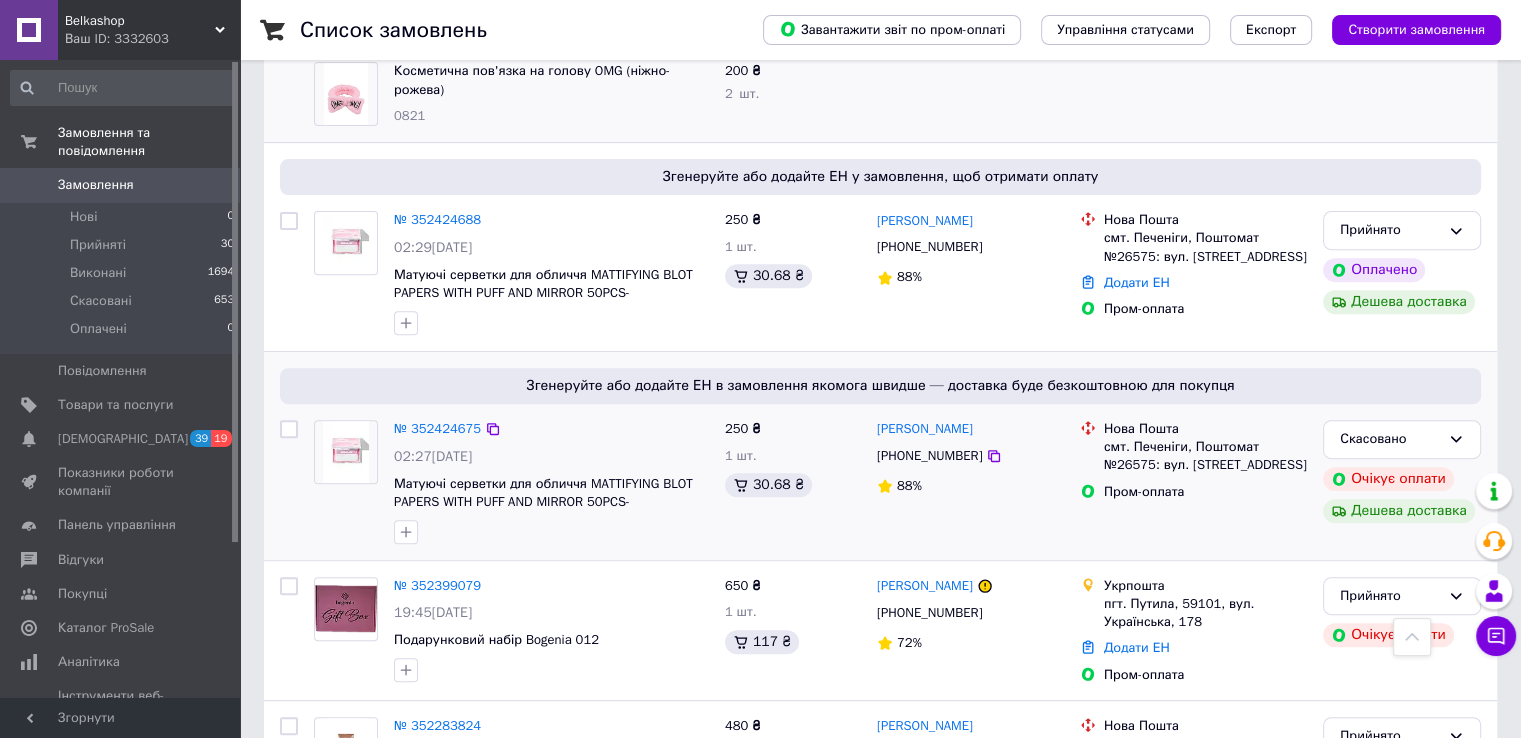 scroll, scrollTop: 800, scrollLeft: 0, axis: vertical 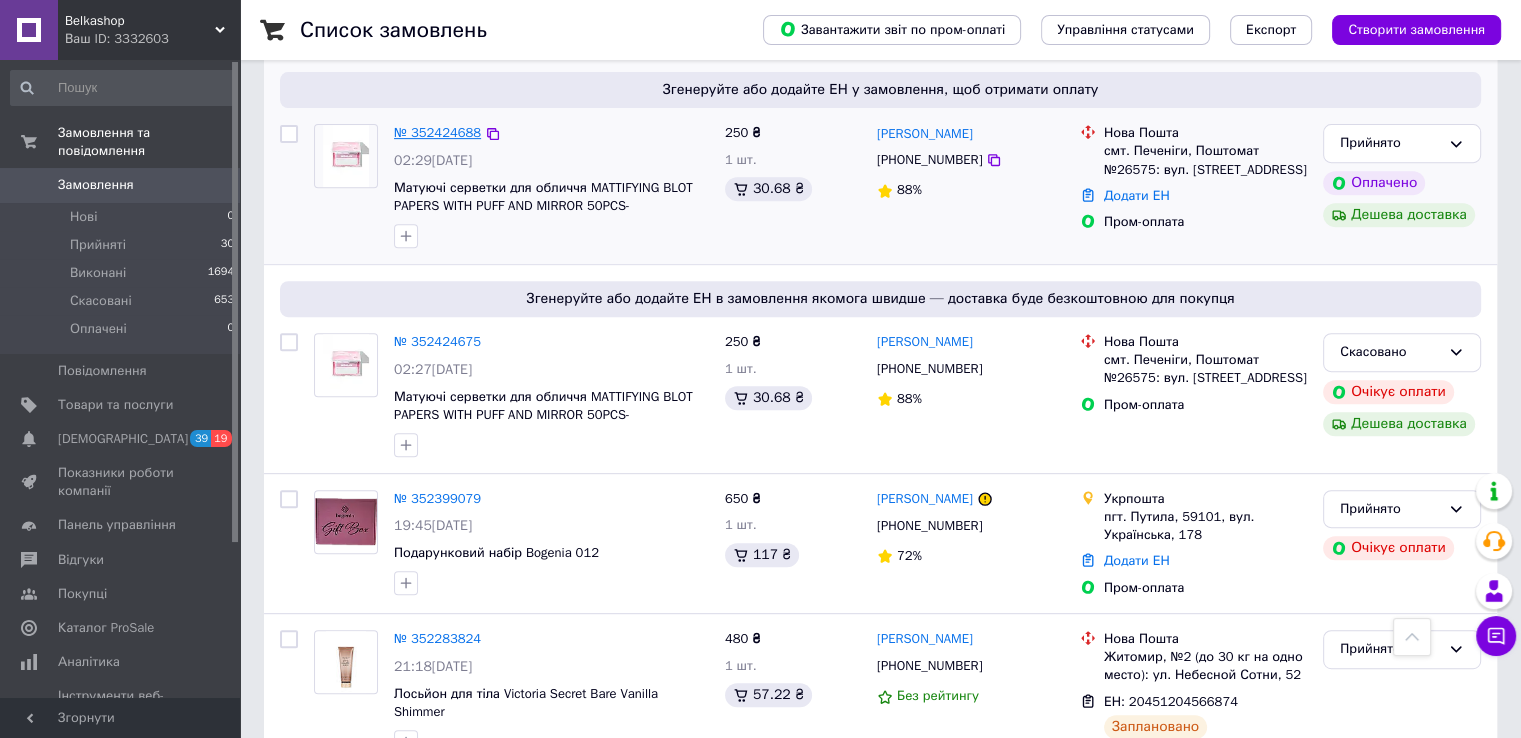 click on "№ 352424688" at bounding box center (437, 132) 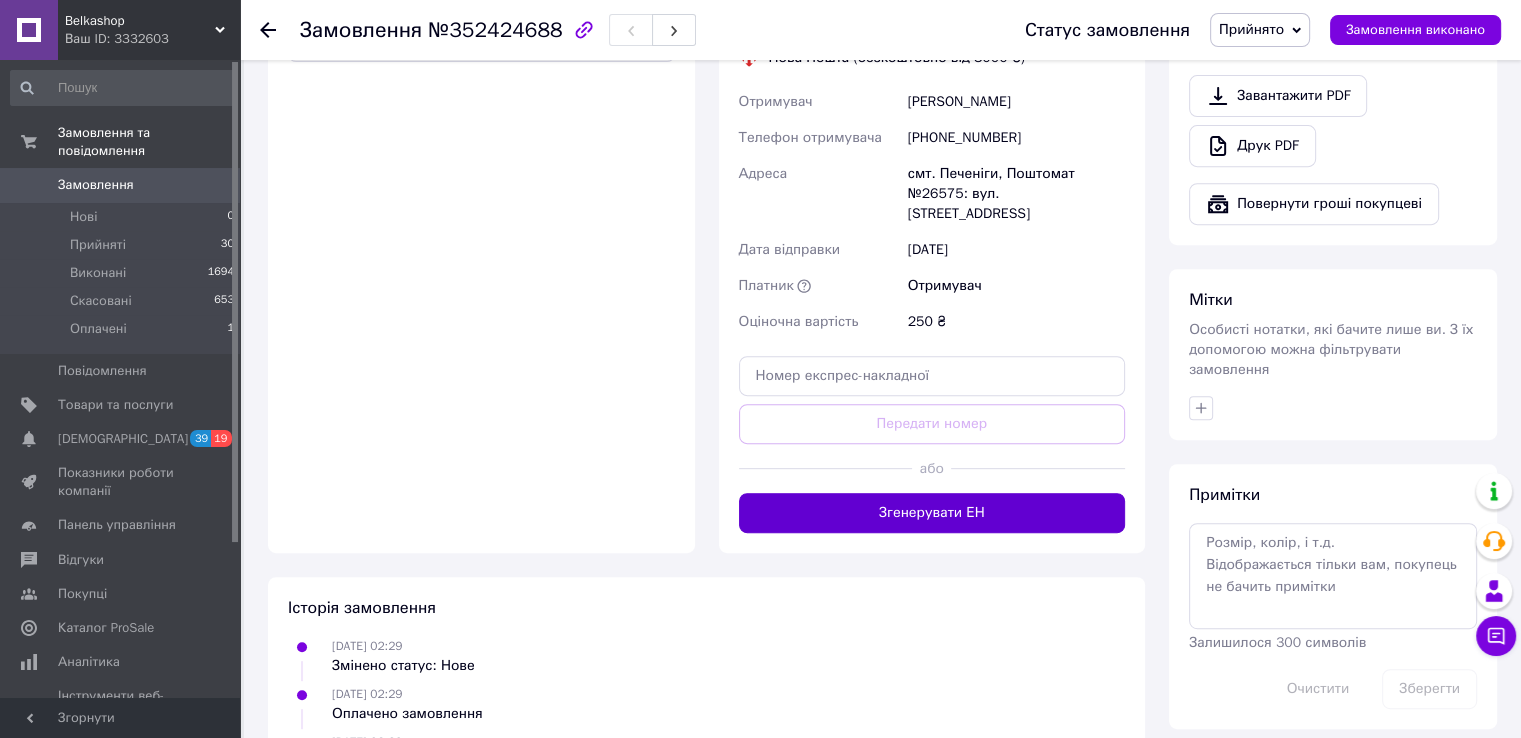 scroll, scrollTop: 800, scrollLeft: 0, axis: vertical 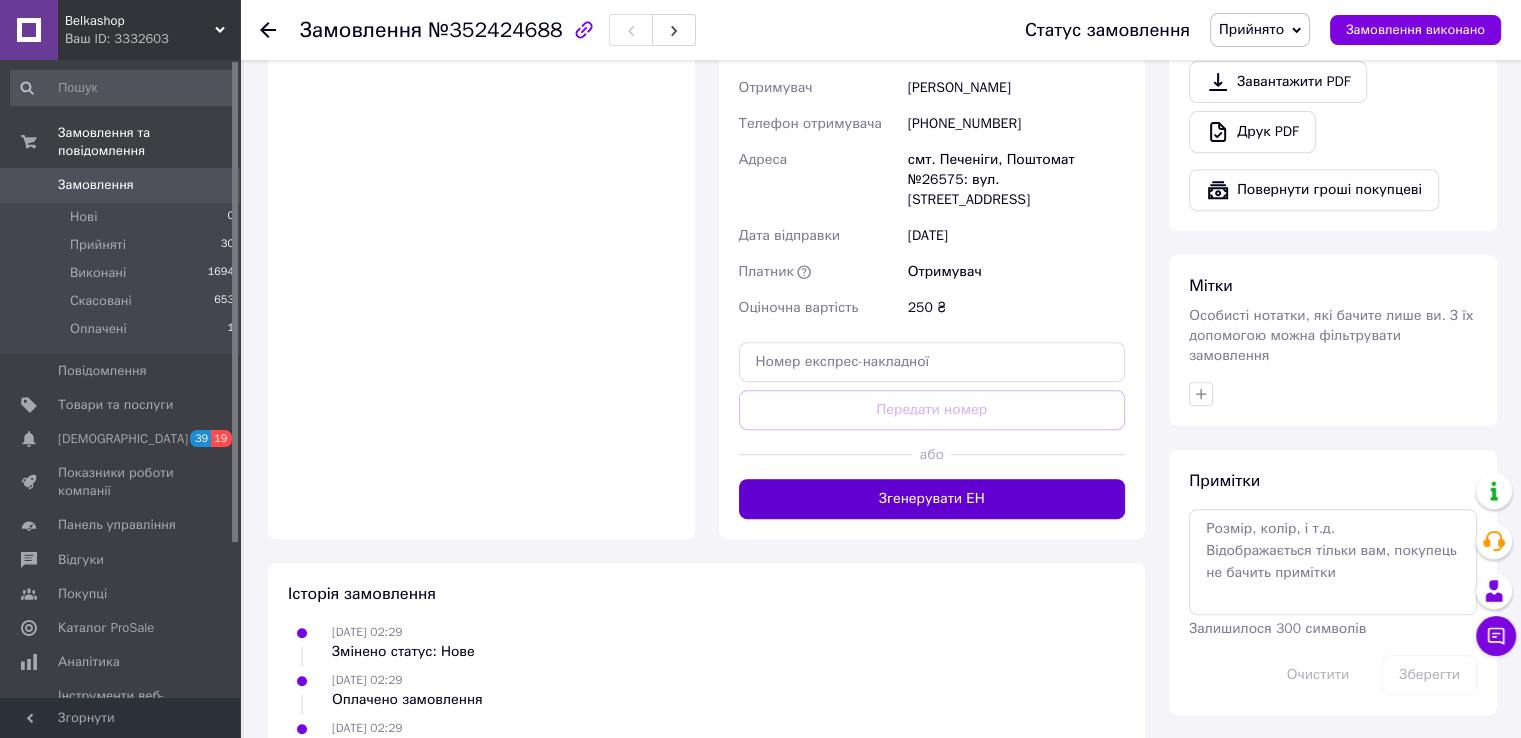 click on "Згенерувати ЕН" at bounding box center [932, 499] 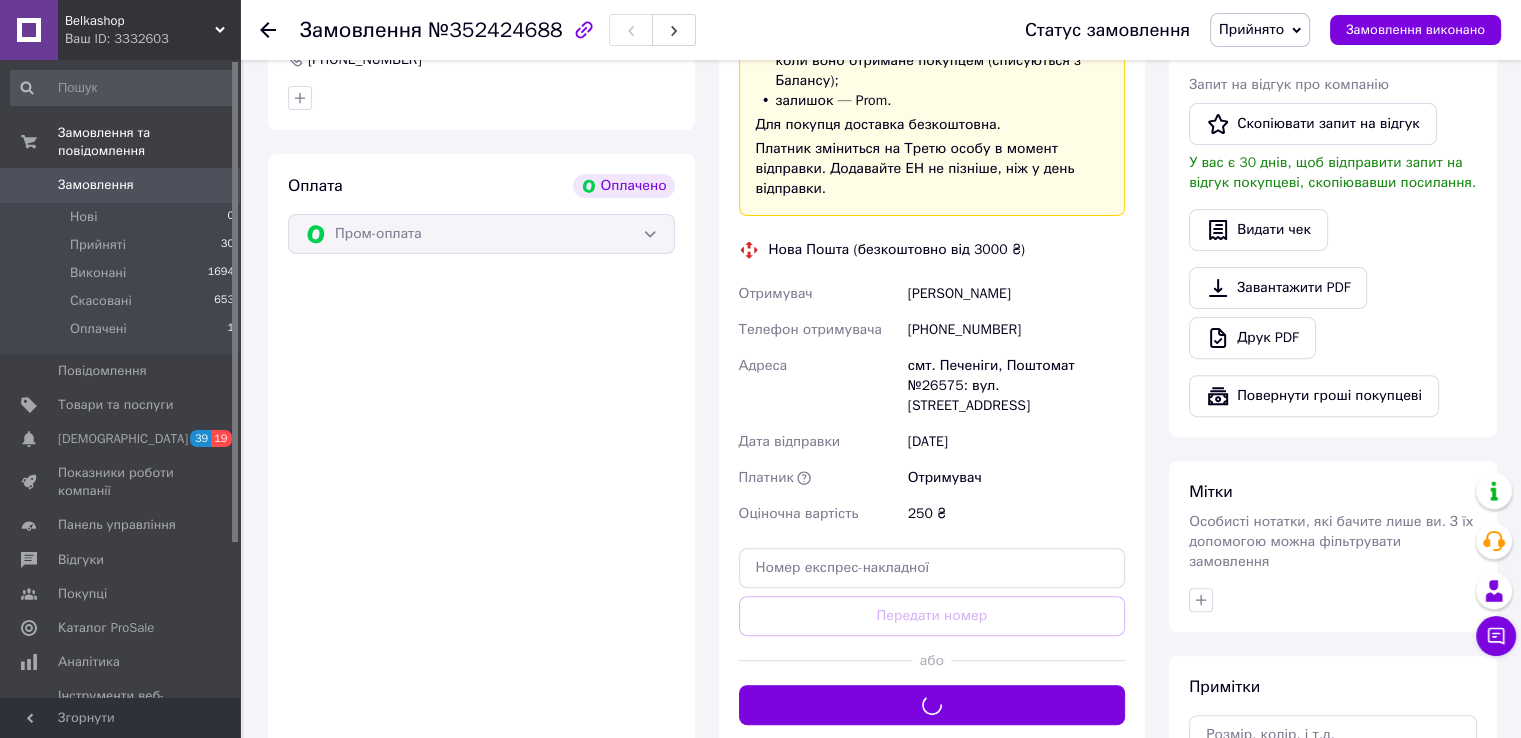 scroll, scrollTop: 600, scrollLeft: 0, axis: vertical 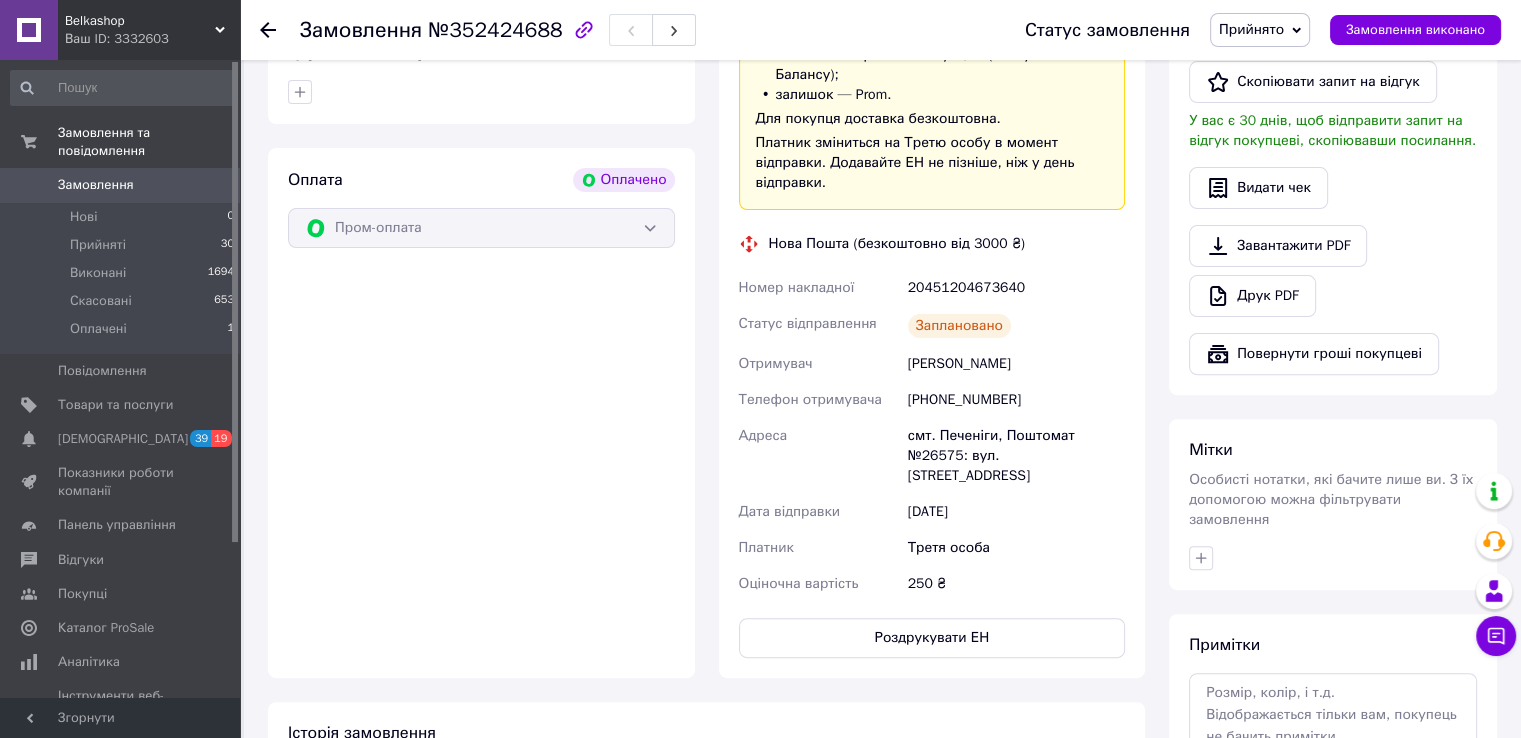 click on "20451204673640" at bounding box center [1016, 288] 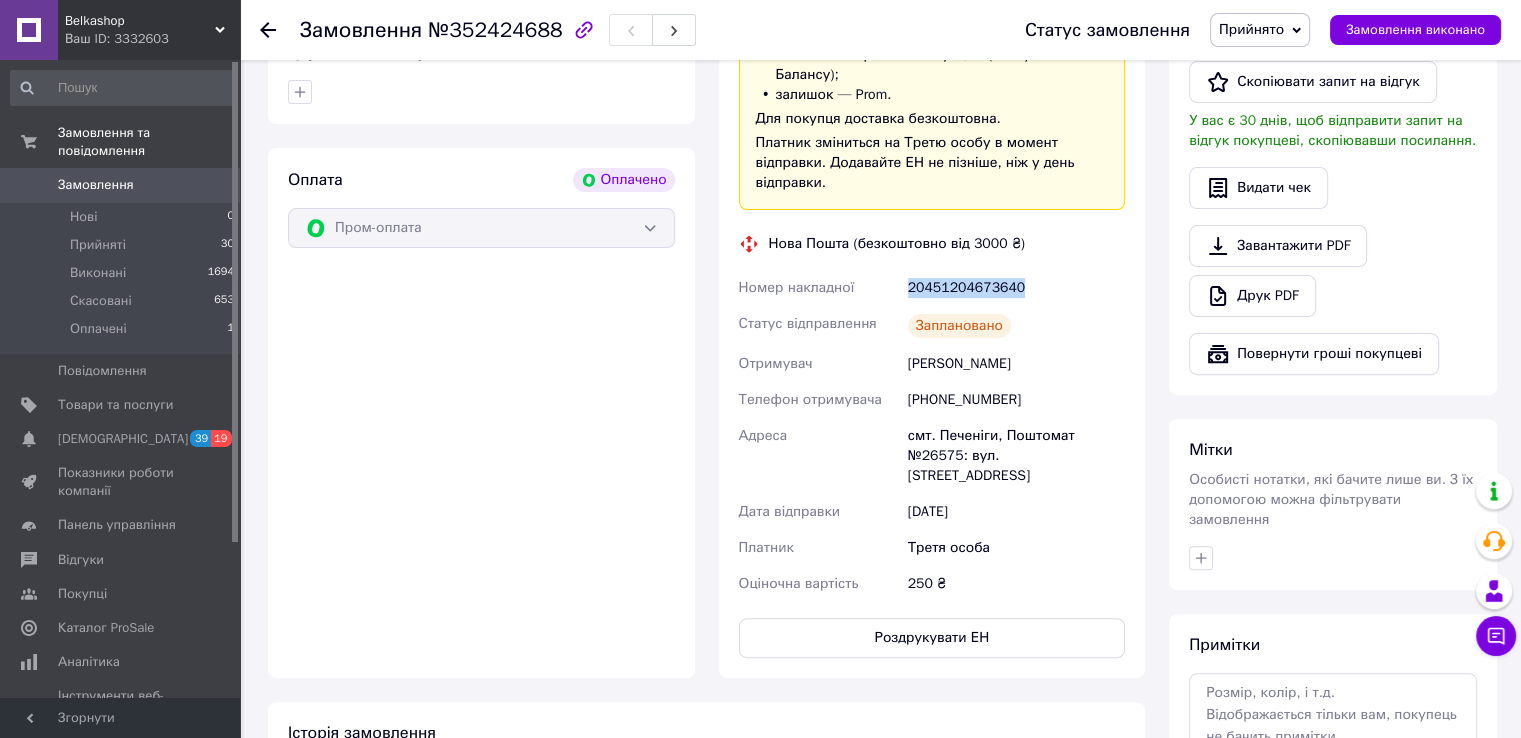 click on "20451204673640" at bounding box center (1016, 288) 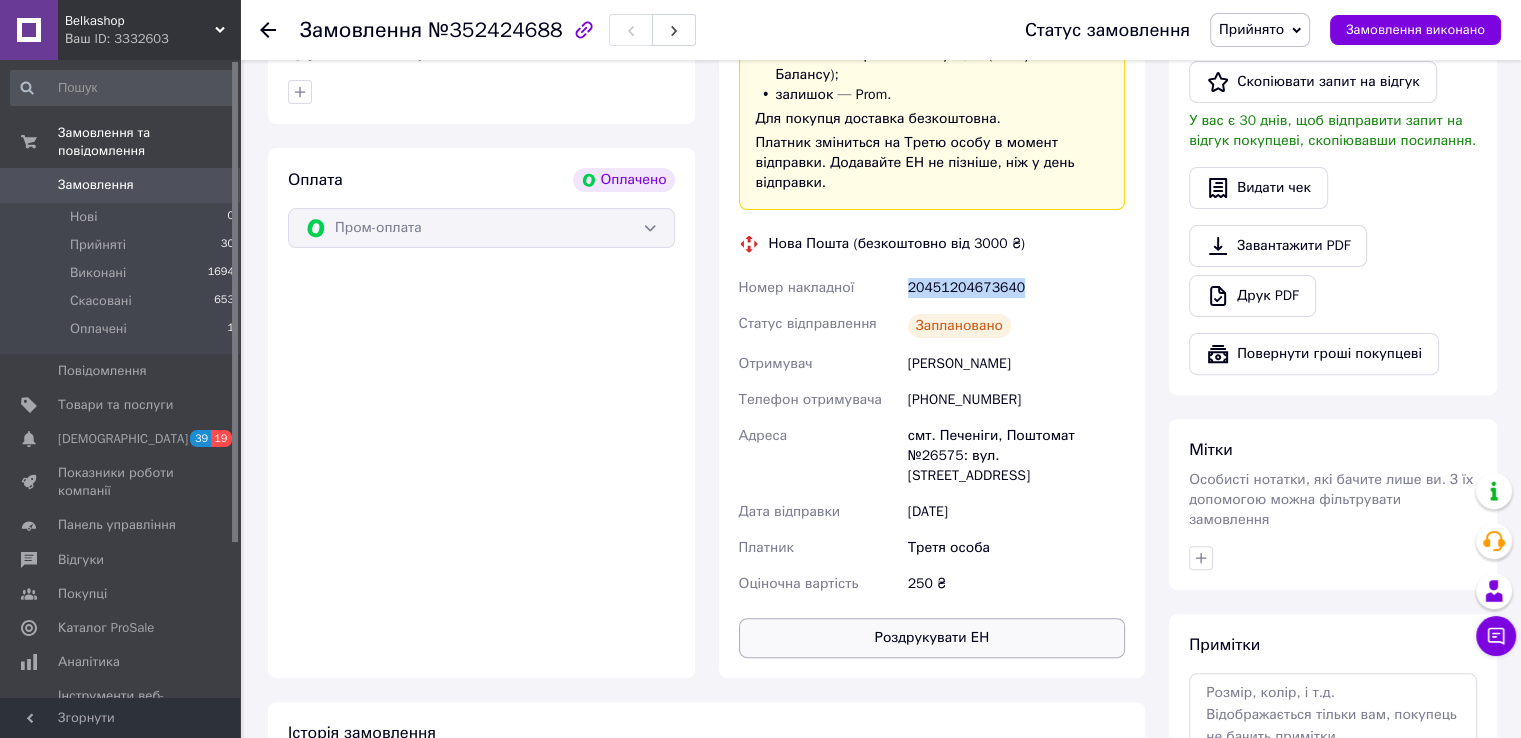 click on "Роздрукувати ЕН" at bounding box center (932, 638) 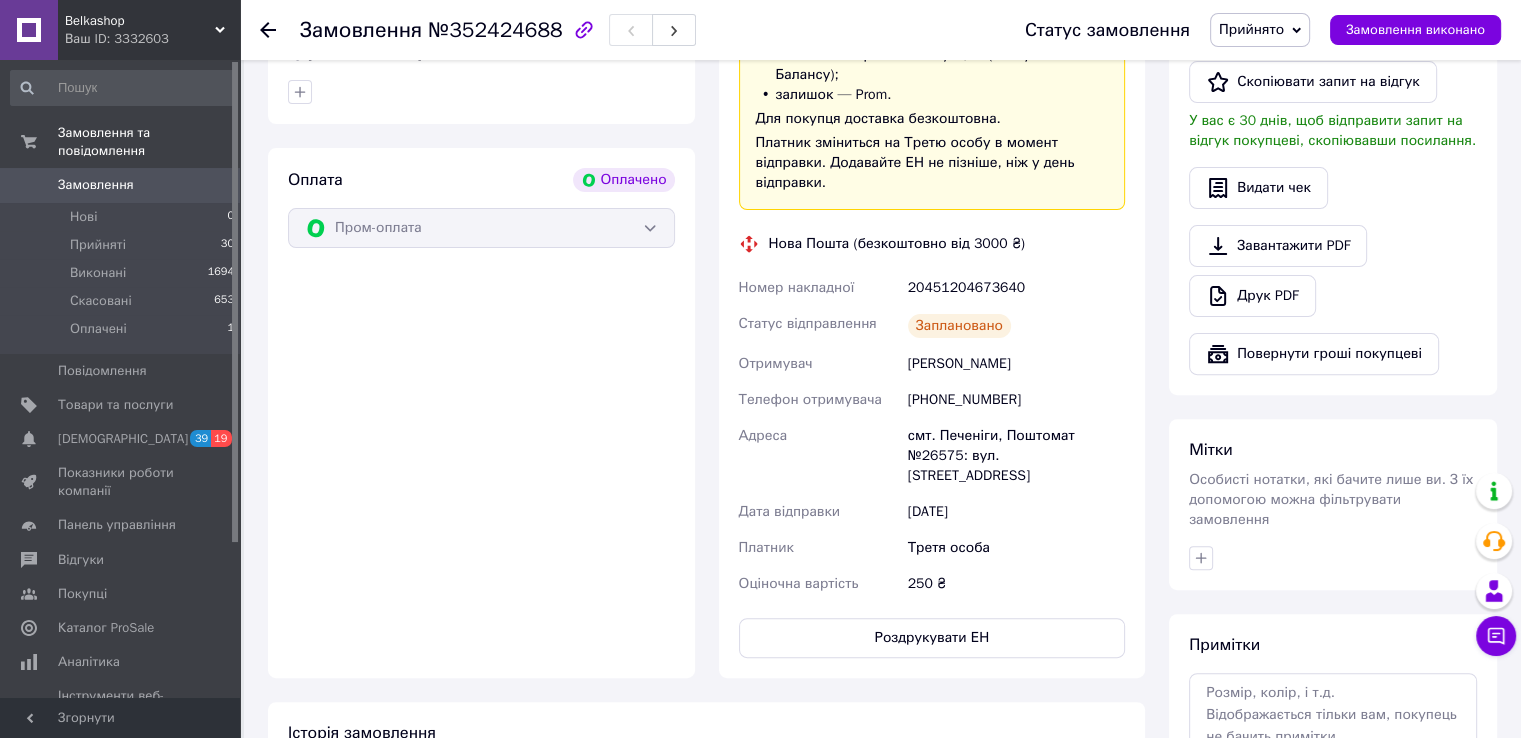 click on "[PHONE_NUMBER]" at bounding box center [1016, 400] 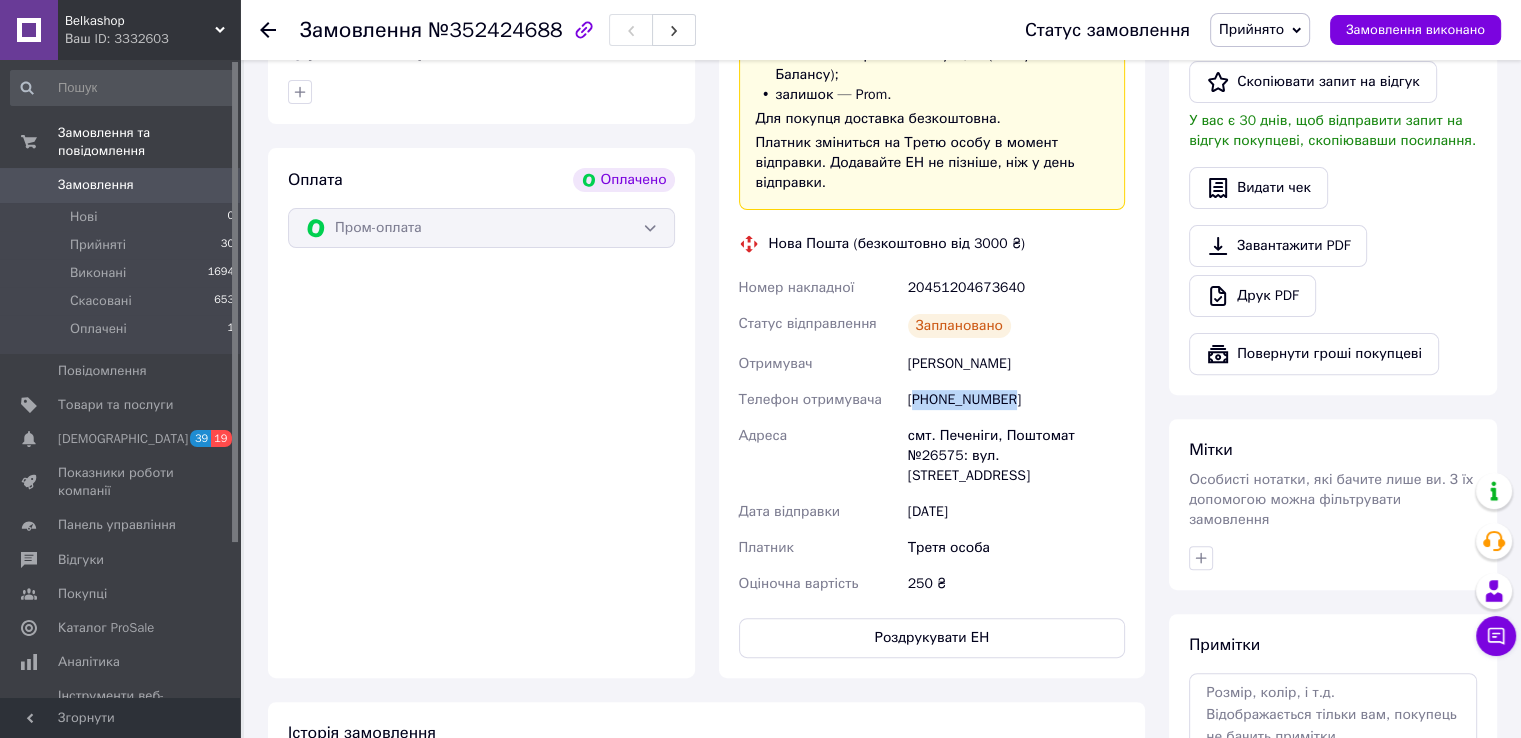 click on "[PHONE_NUMBER]" at bounding box center (1016, 400) 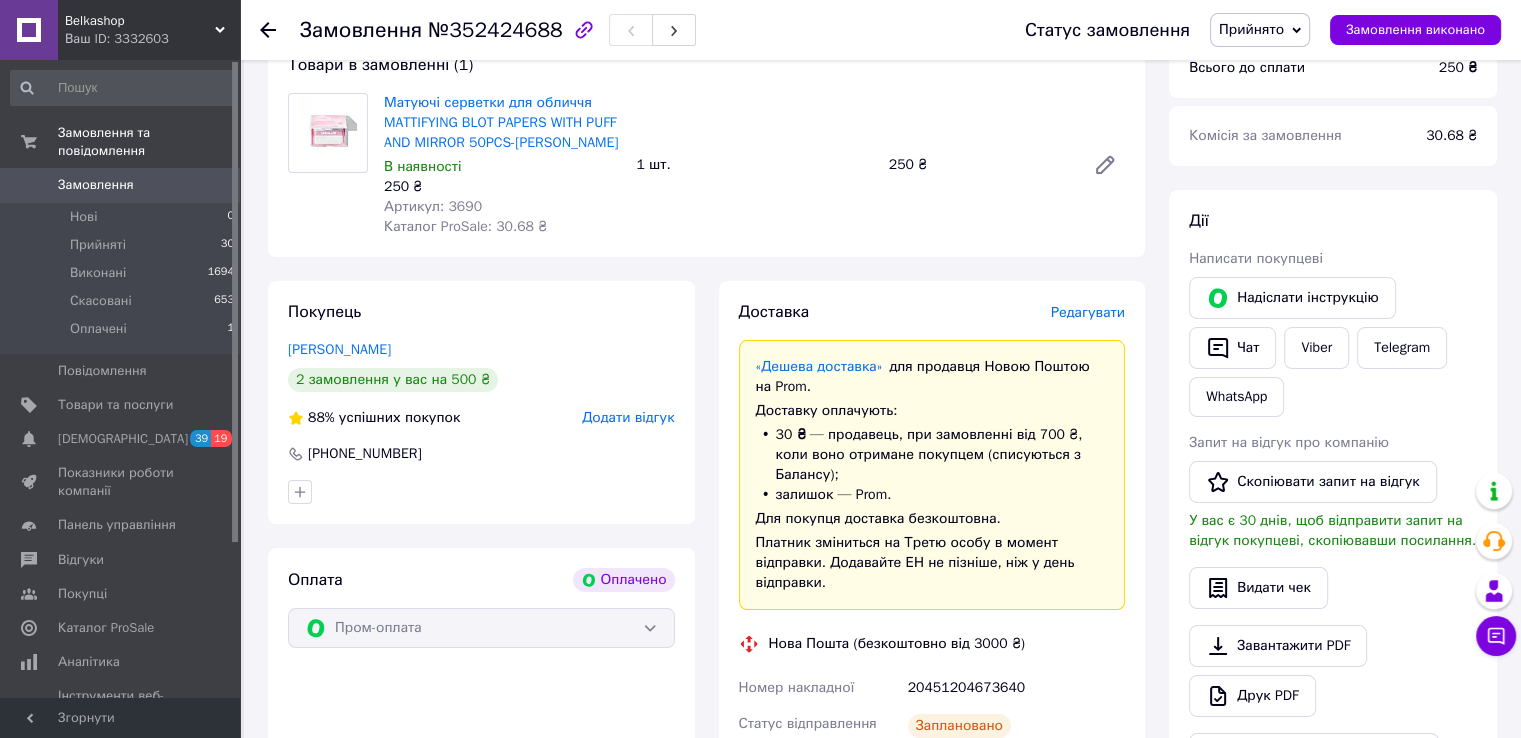 scroll, scrollTop: 0, scrollLeft: 0, axis: both 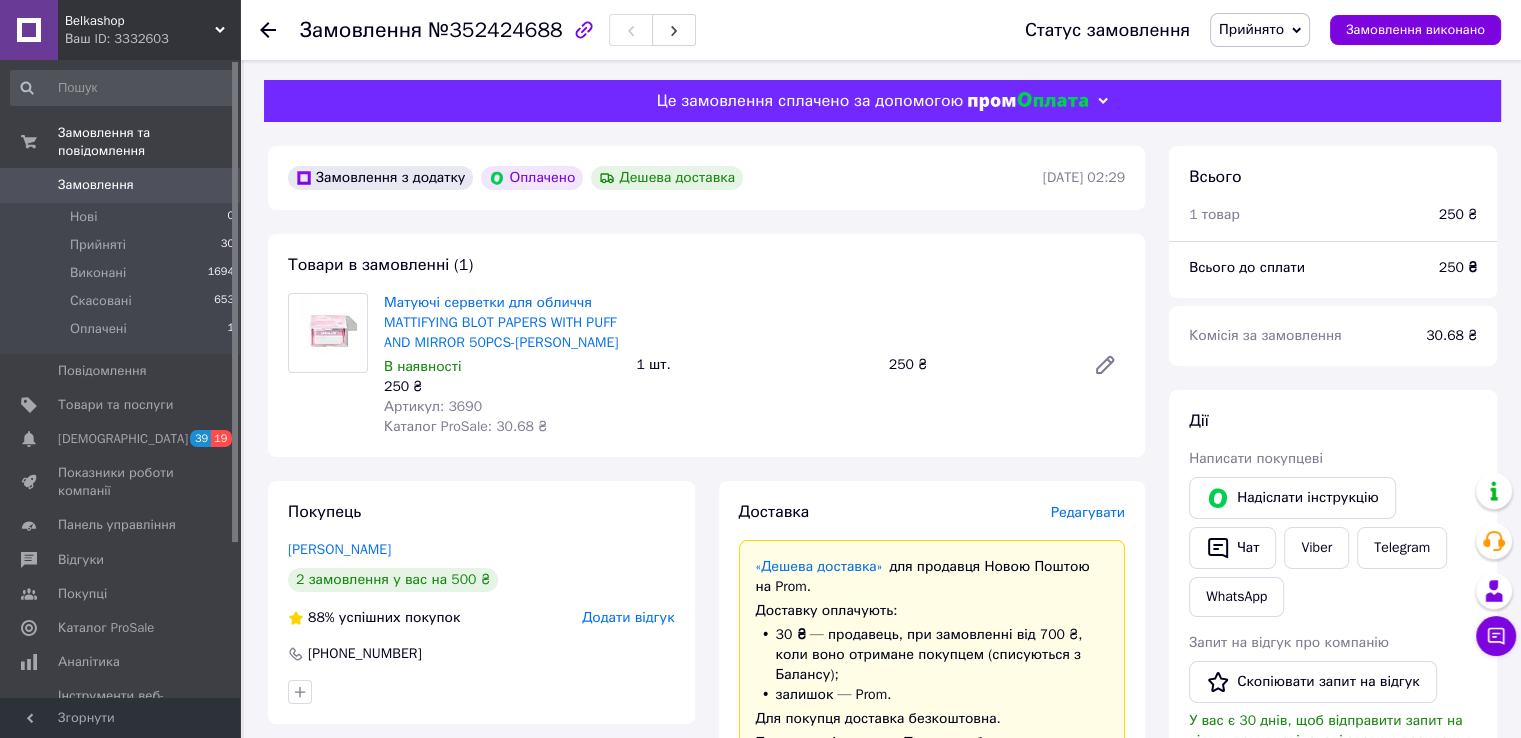 click on "Замовлення" at bounding box center [96, 185] 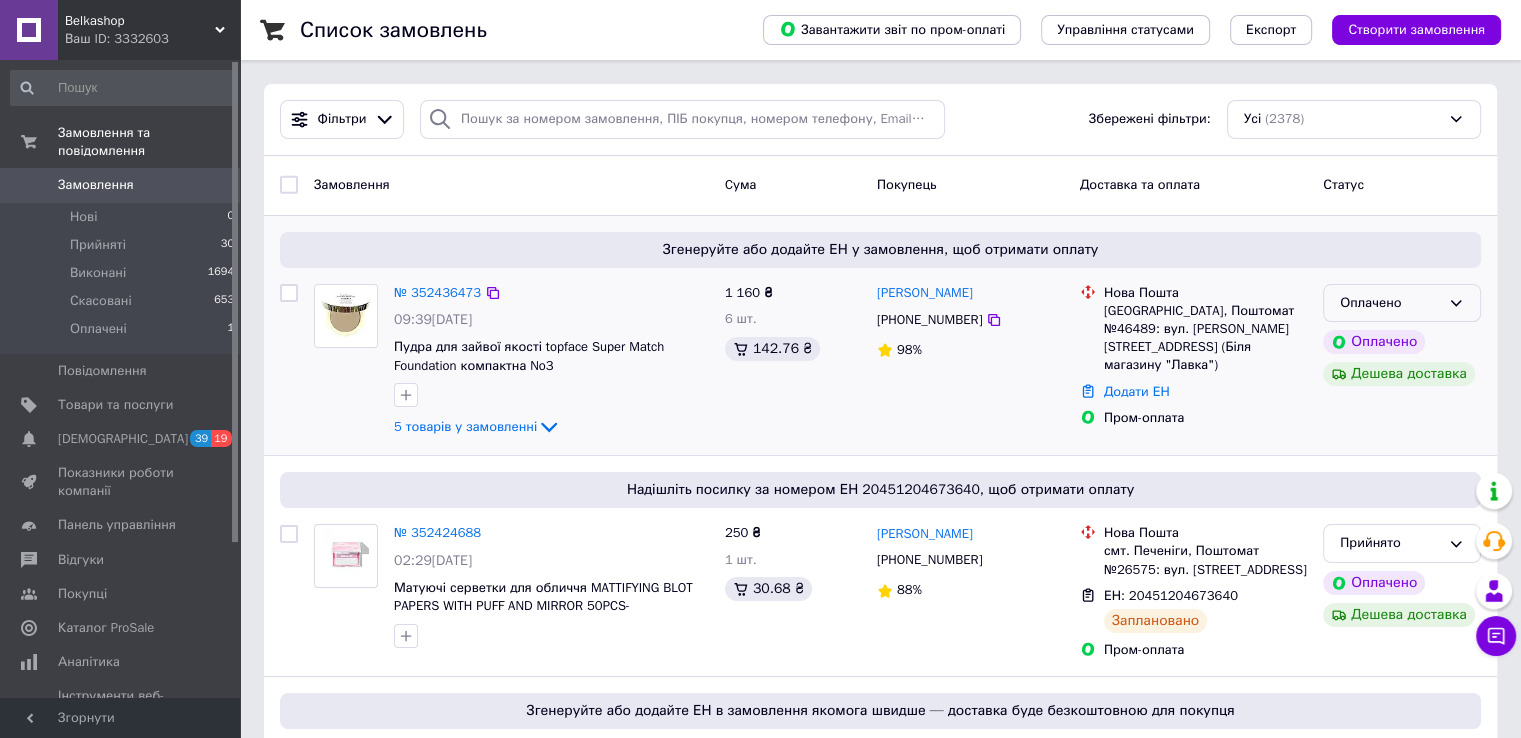 click on "Оплачено" at bounding box center [1402, 303] 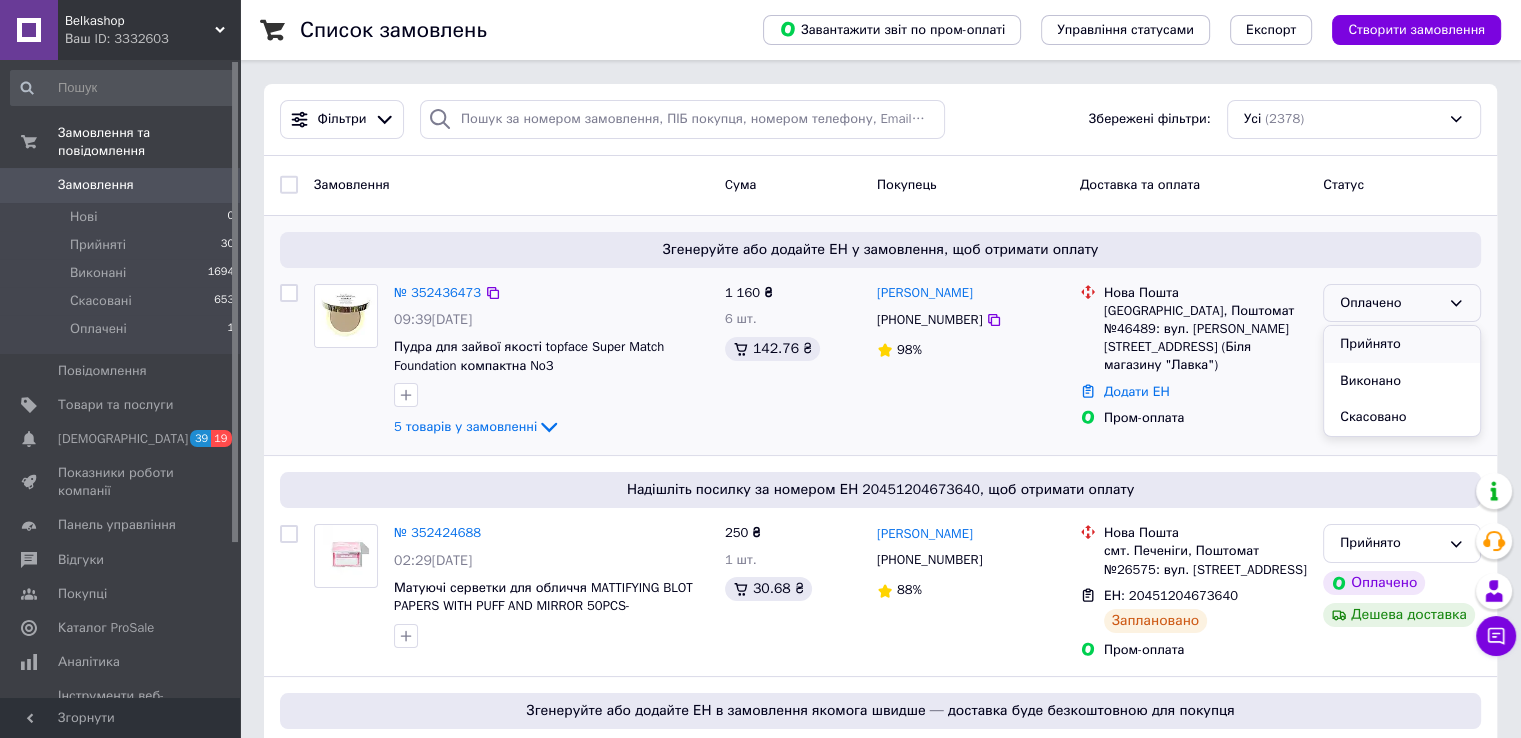 click on "Прийнято" at bounding box center (1402, 344) 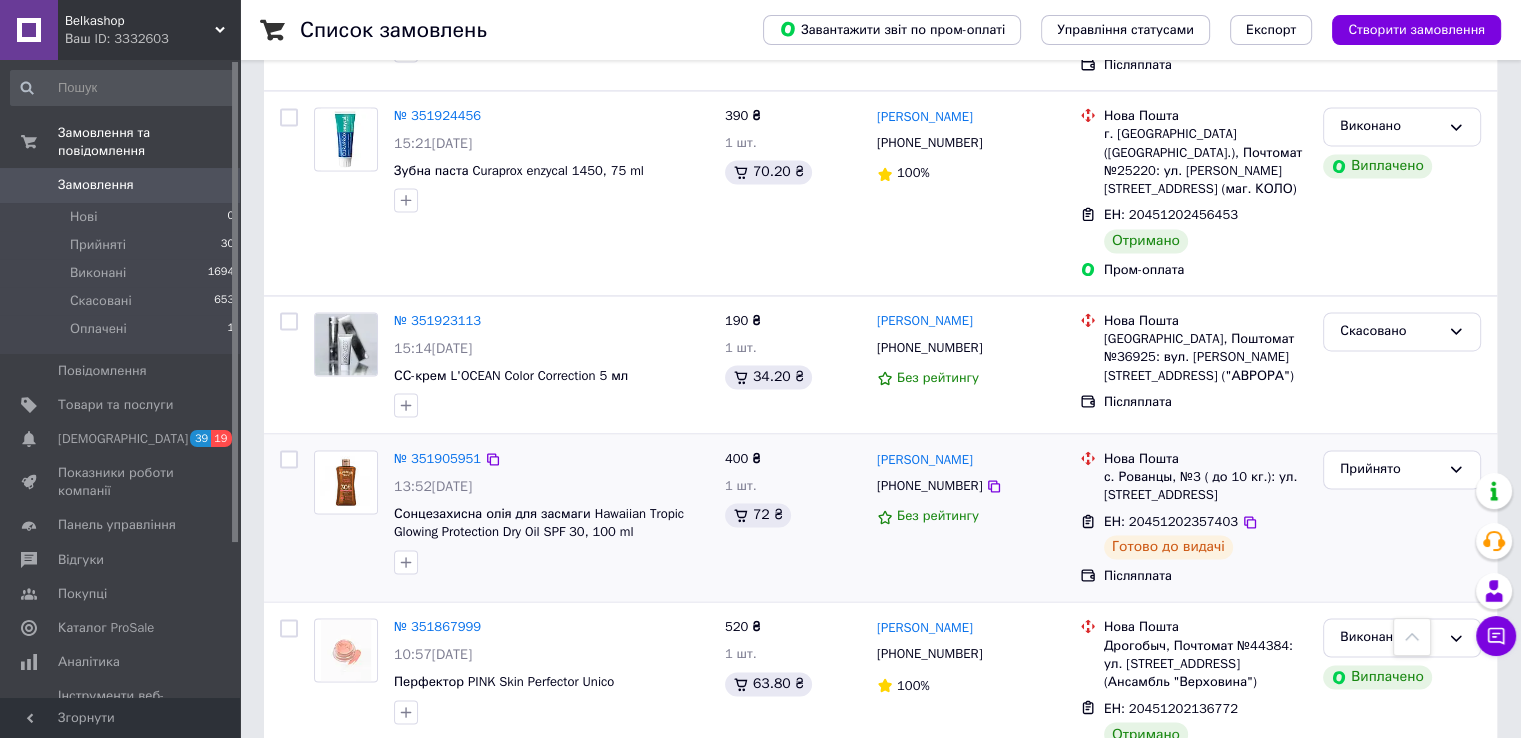 scroll, scrollTop: 3125, scrollLeft: 0, axis: vertical 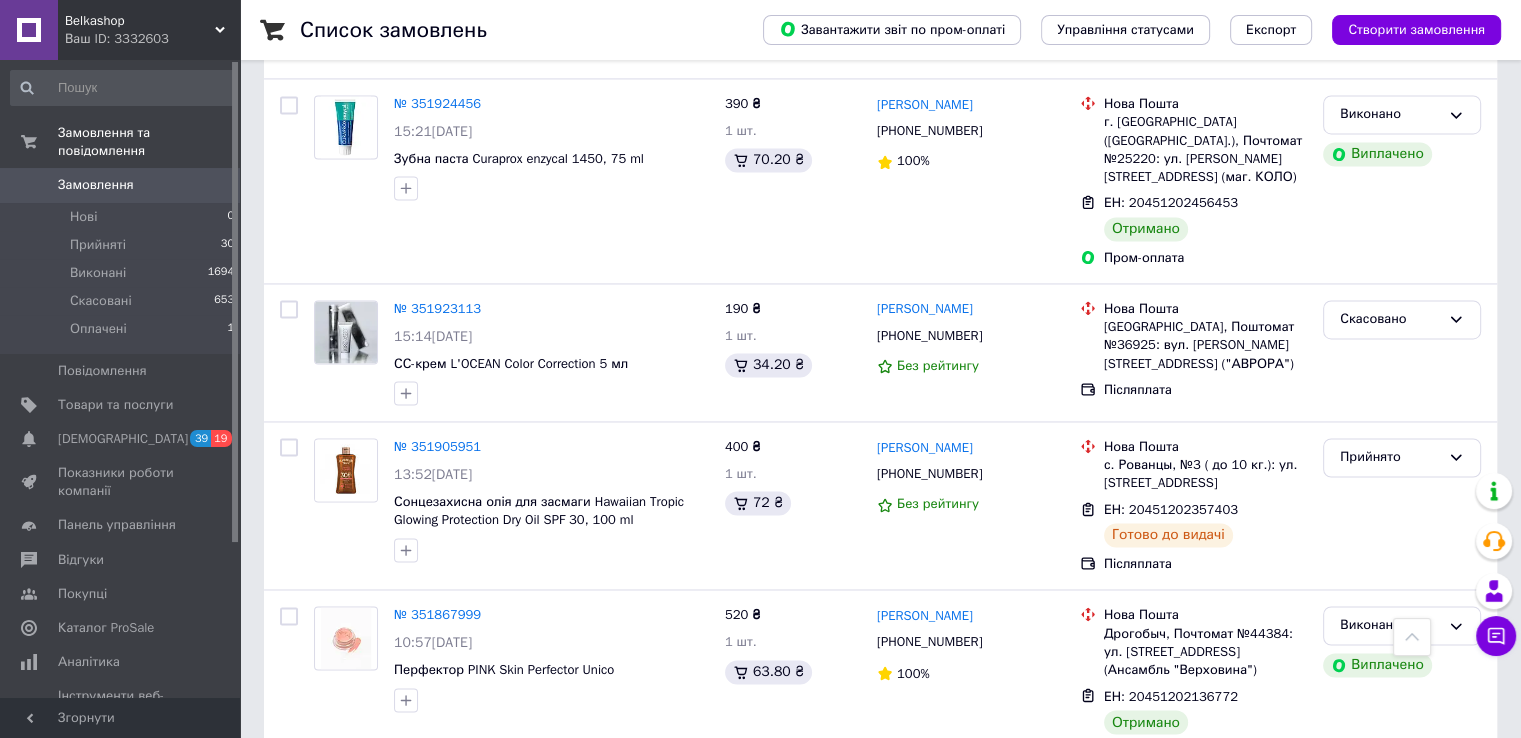 click on "2" at bounding box center (327, 821) 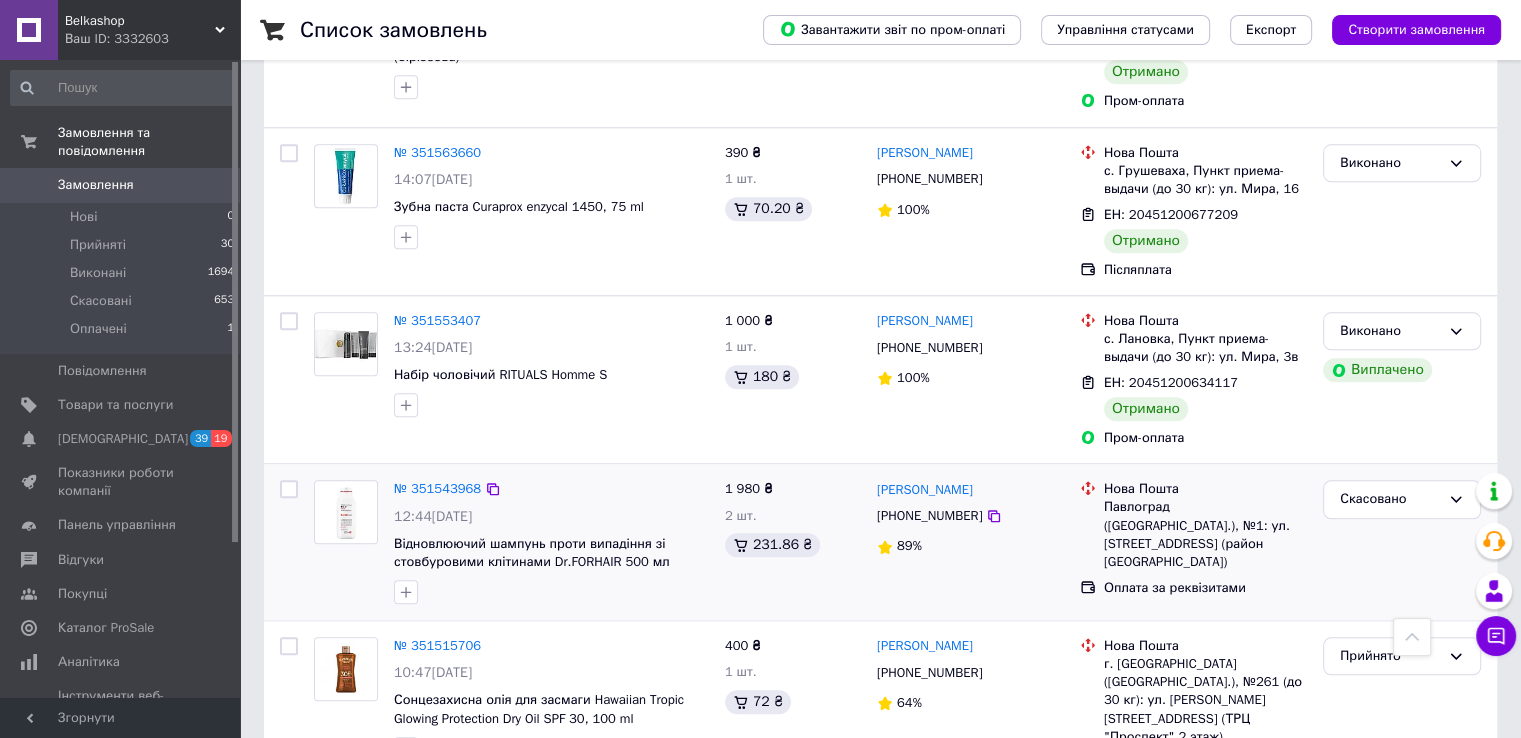 scroll, scrollTop: 2200, scrollLeft: 0, axis: vertical 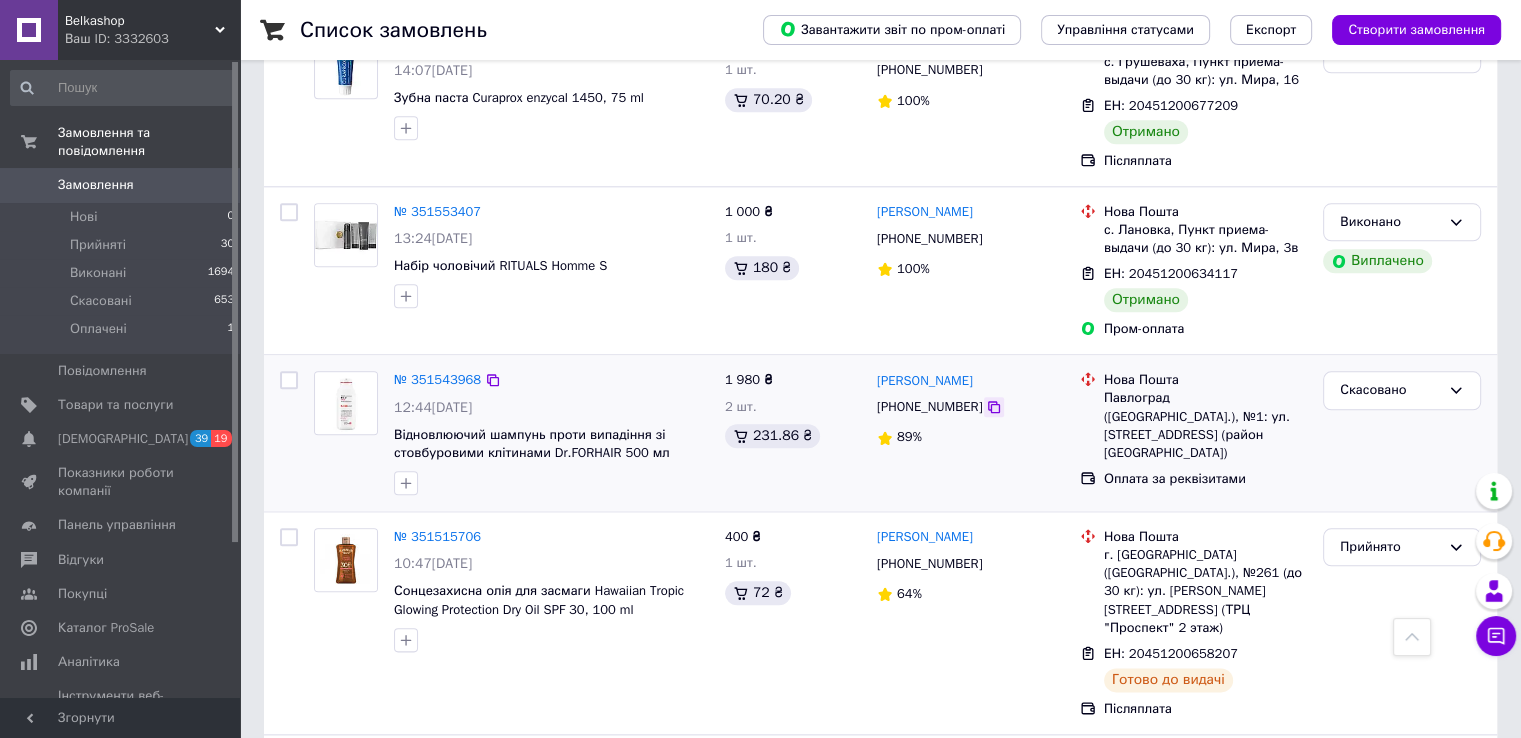 click 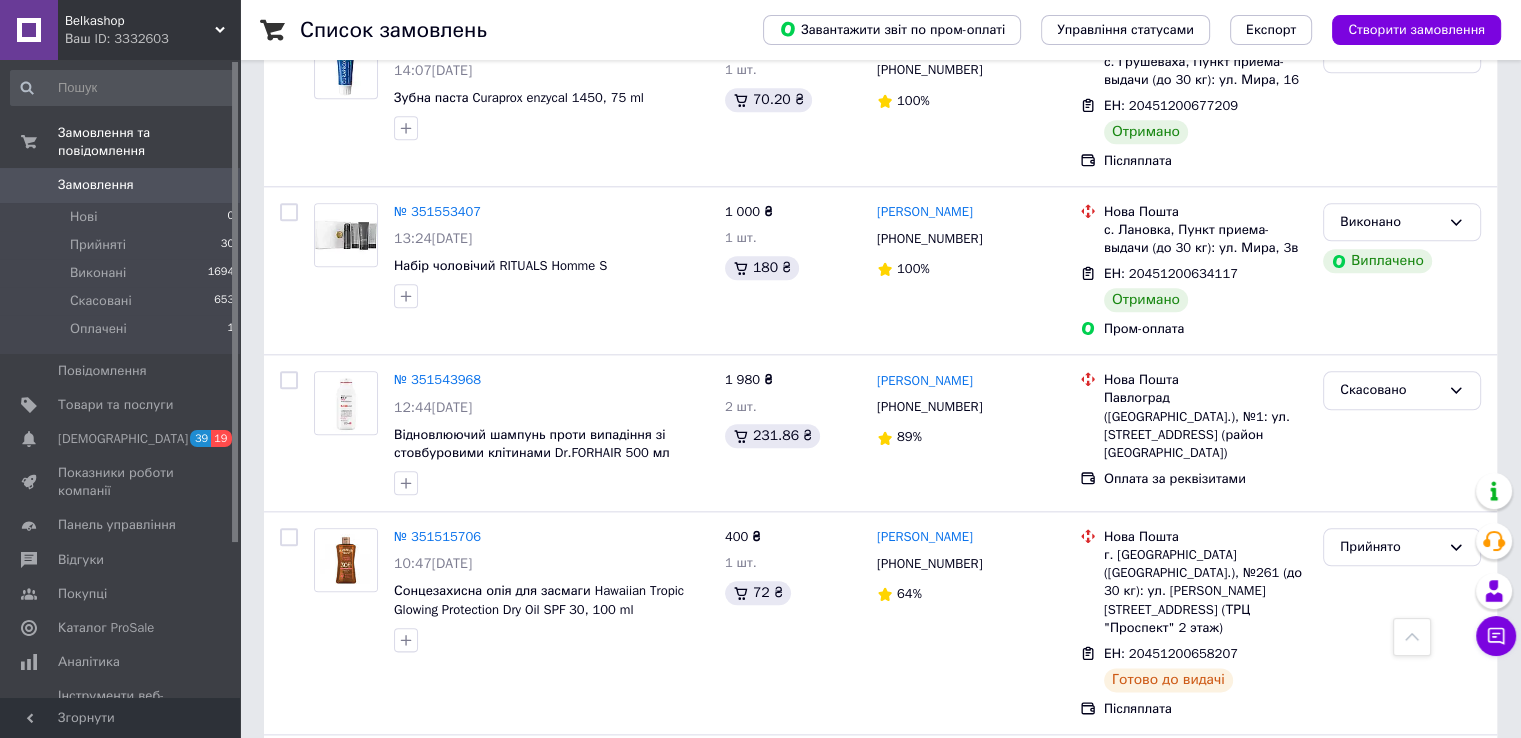 click on "Замовлення" at bounding box center (96, 185) 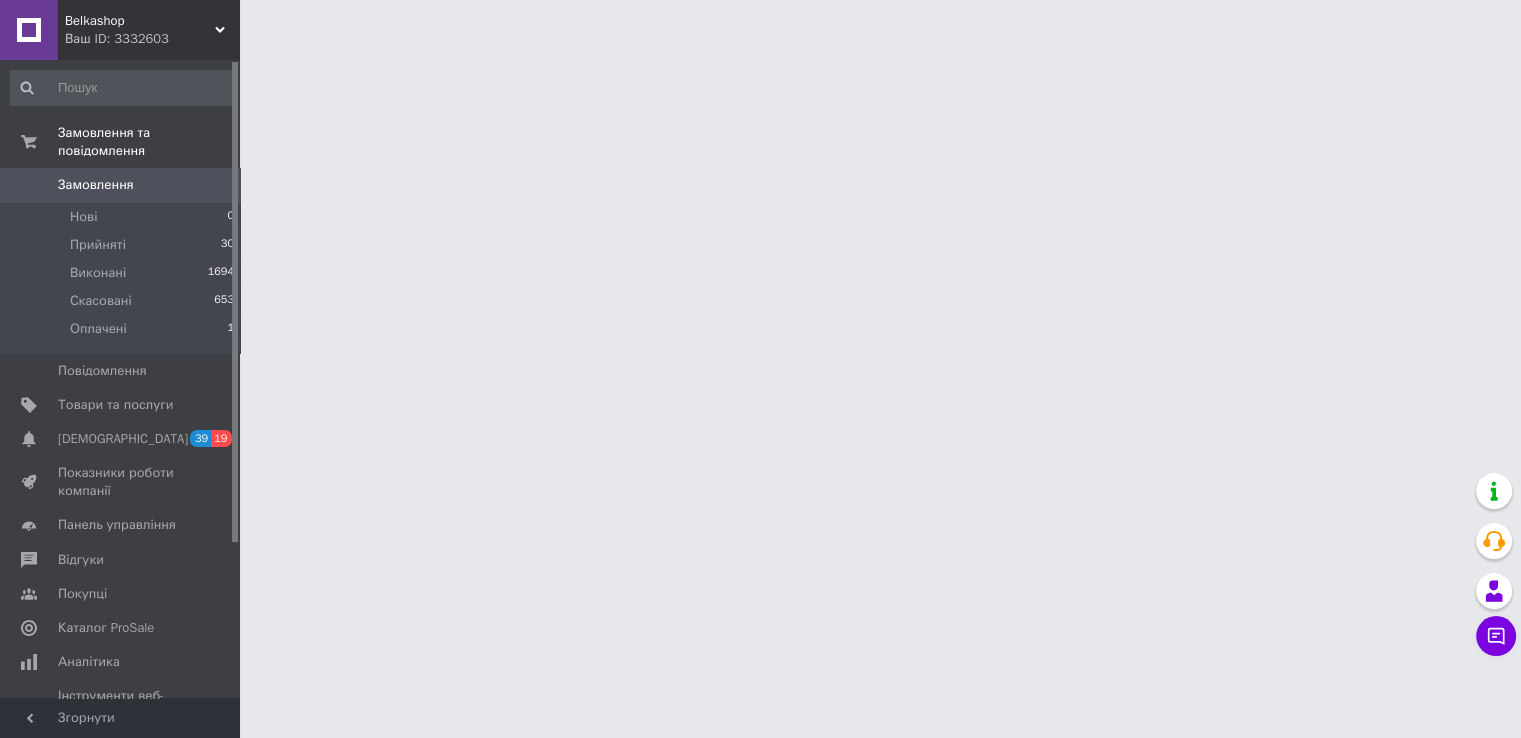 scroll, scrollTop: 0, scrollLeft: 0, axis: both 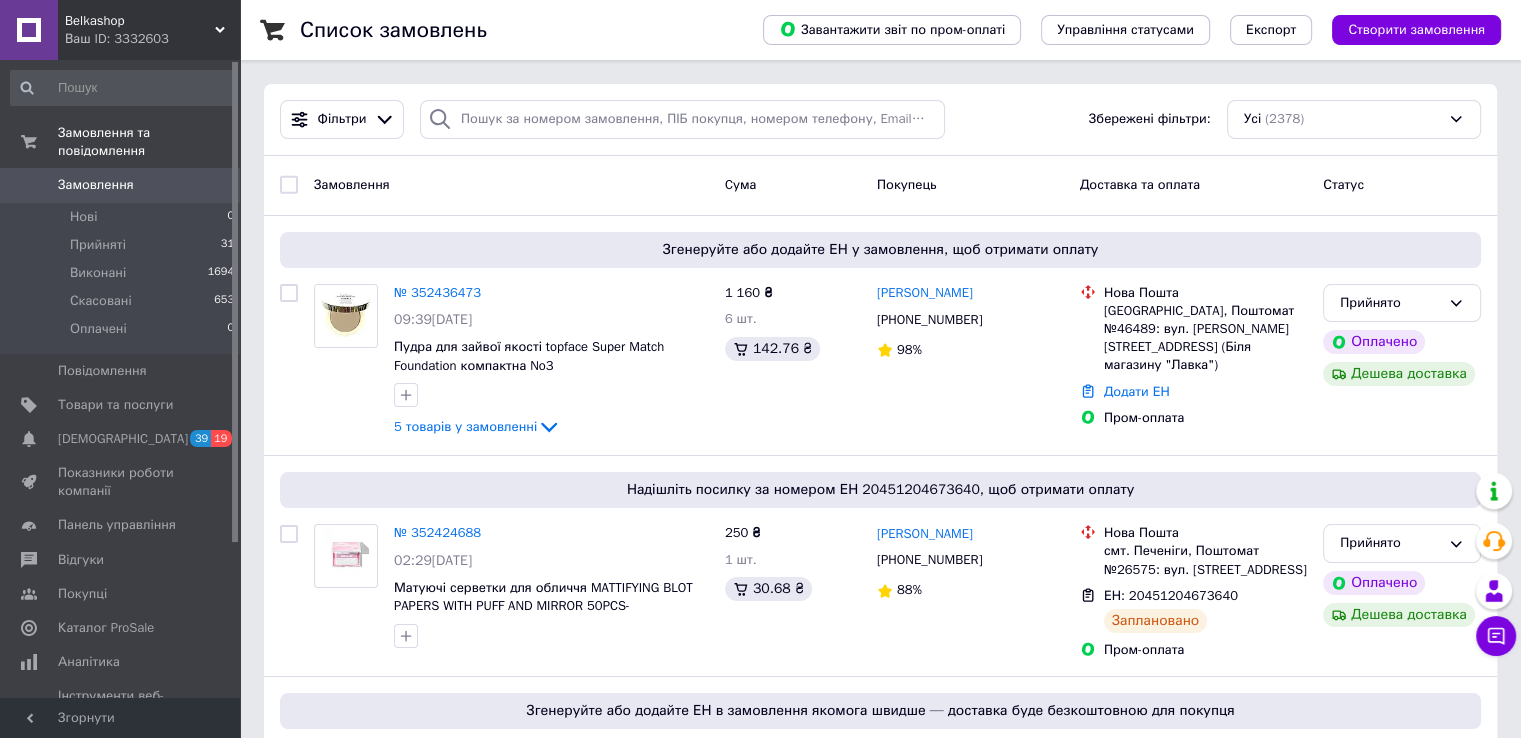 click on "Замовлення" at bounding box center (96, 185) 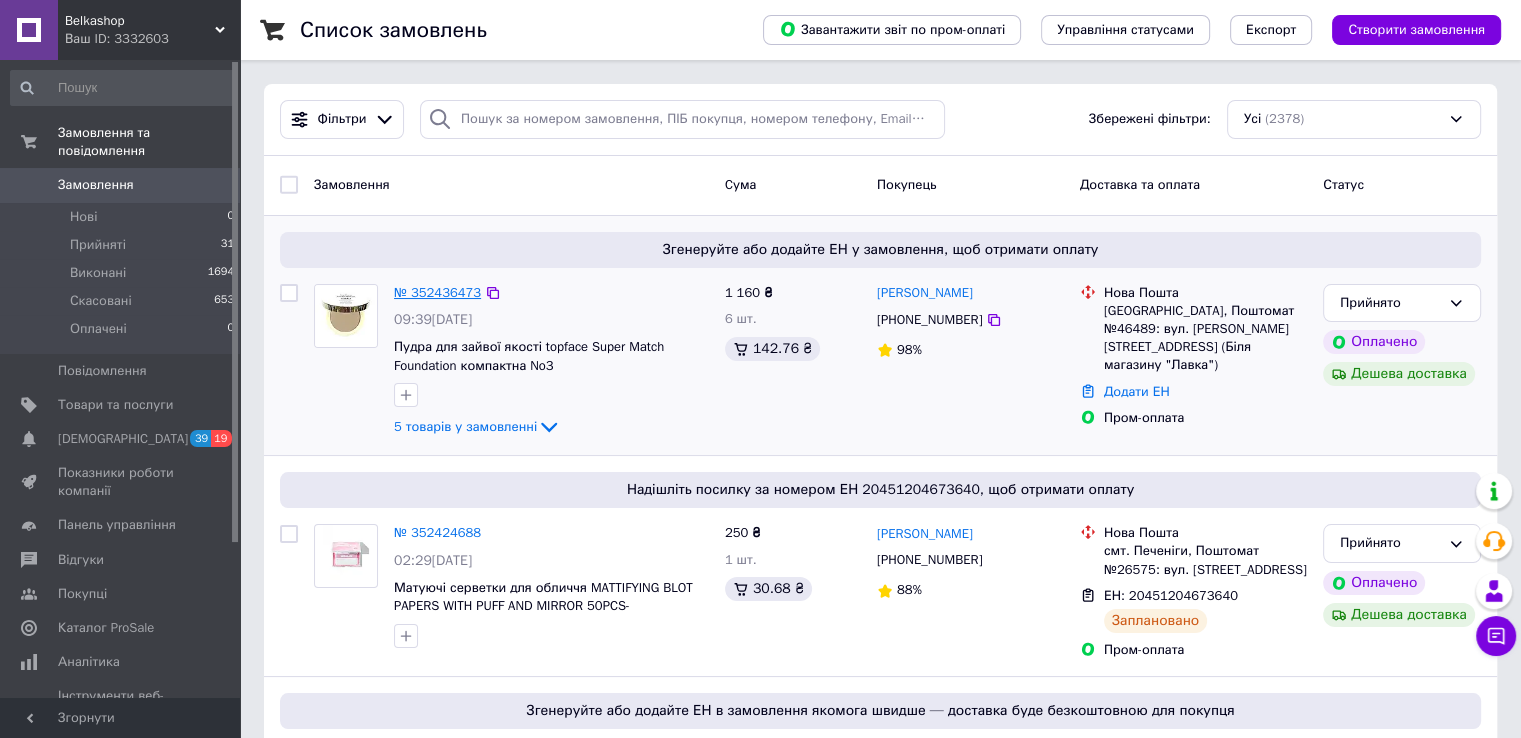 click on "№ 352436473" at bounding box center [437, 292] 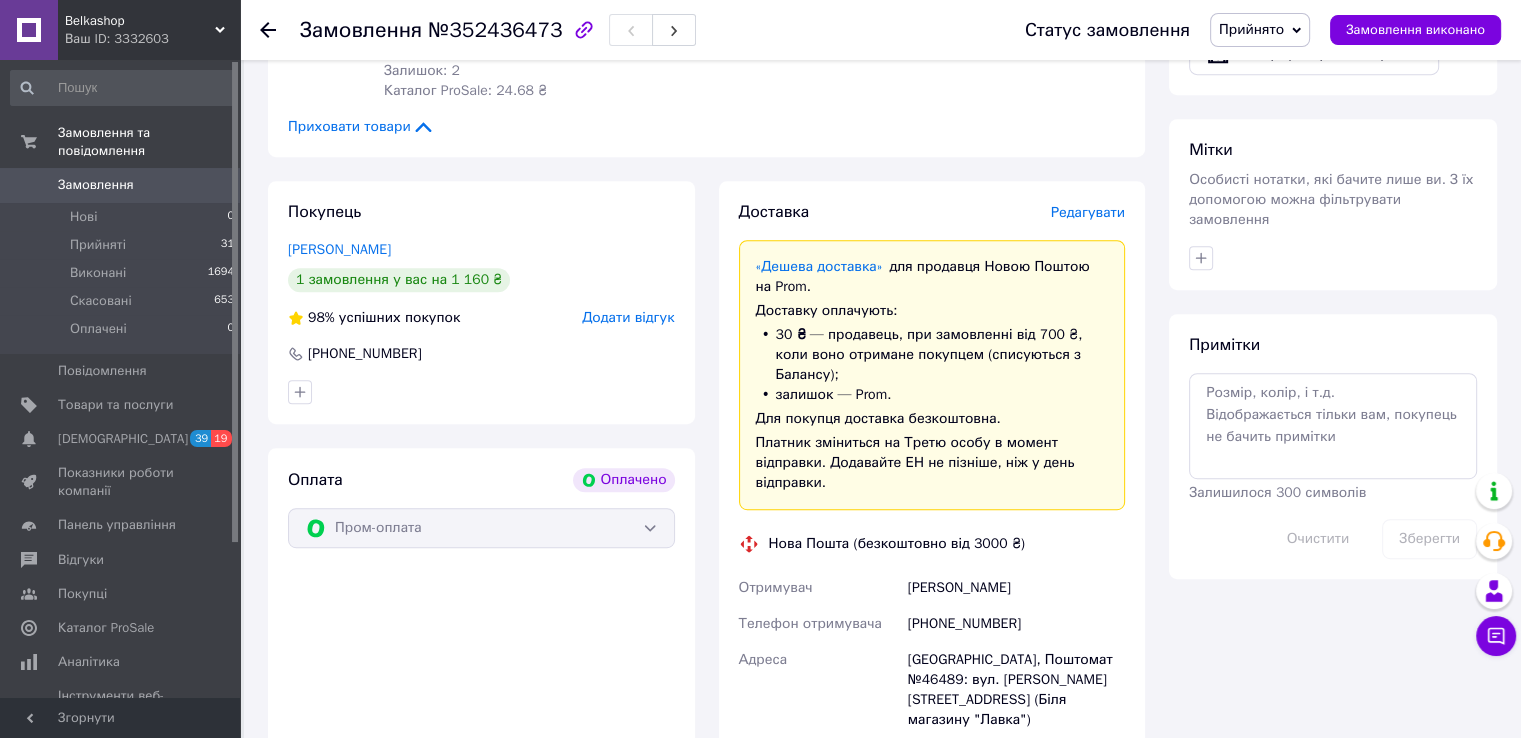 scroll, scrollTop: 1200, scrollLeft: 0, axis: vertical 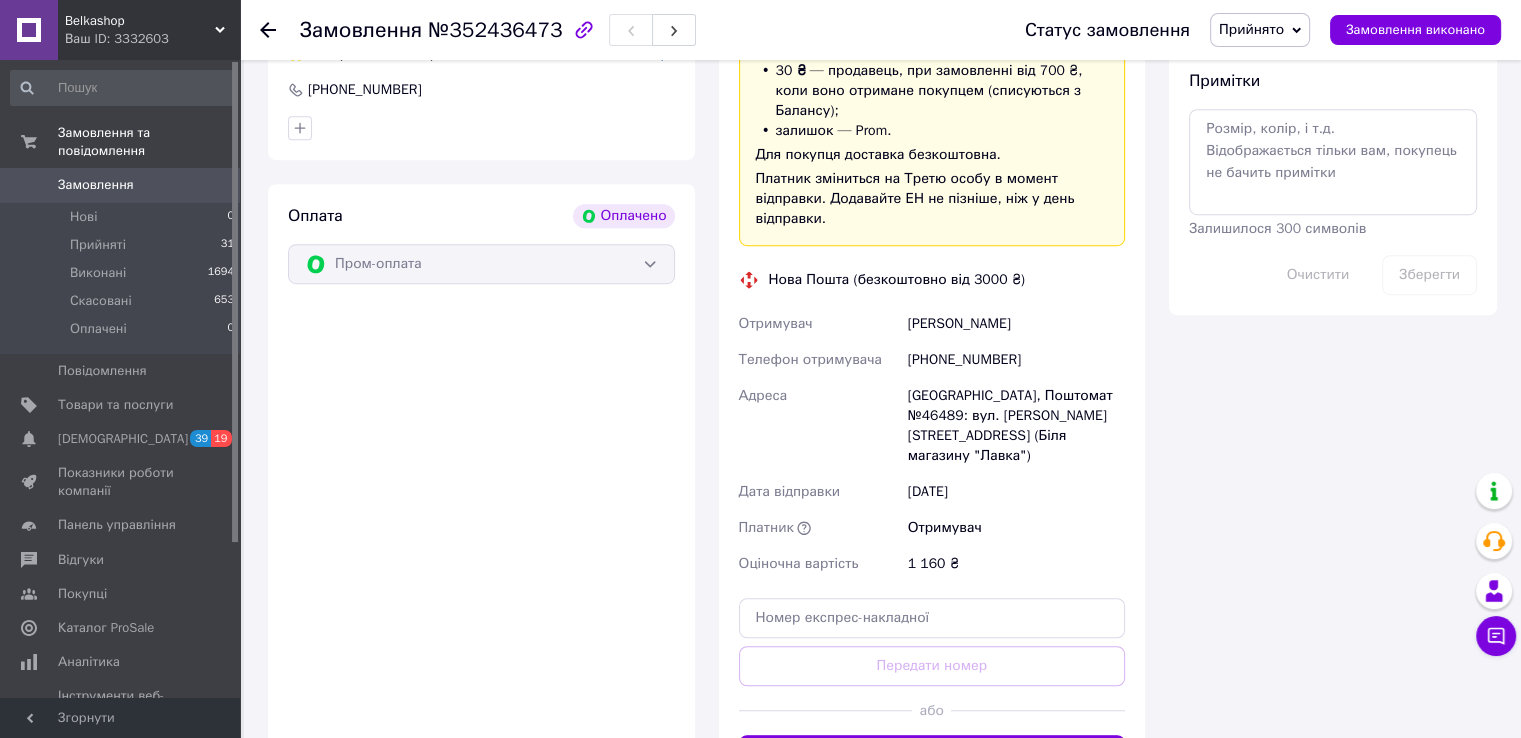 click on "Згенерувати ЕН" at bounding box center [932, 755] 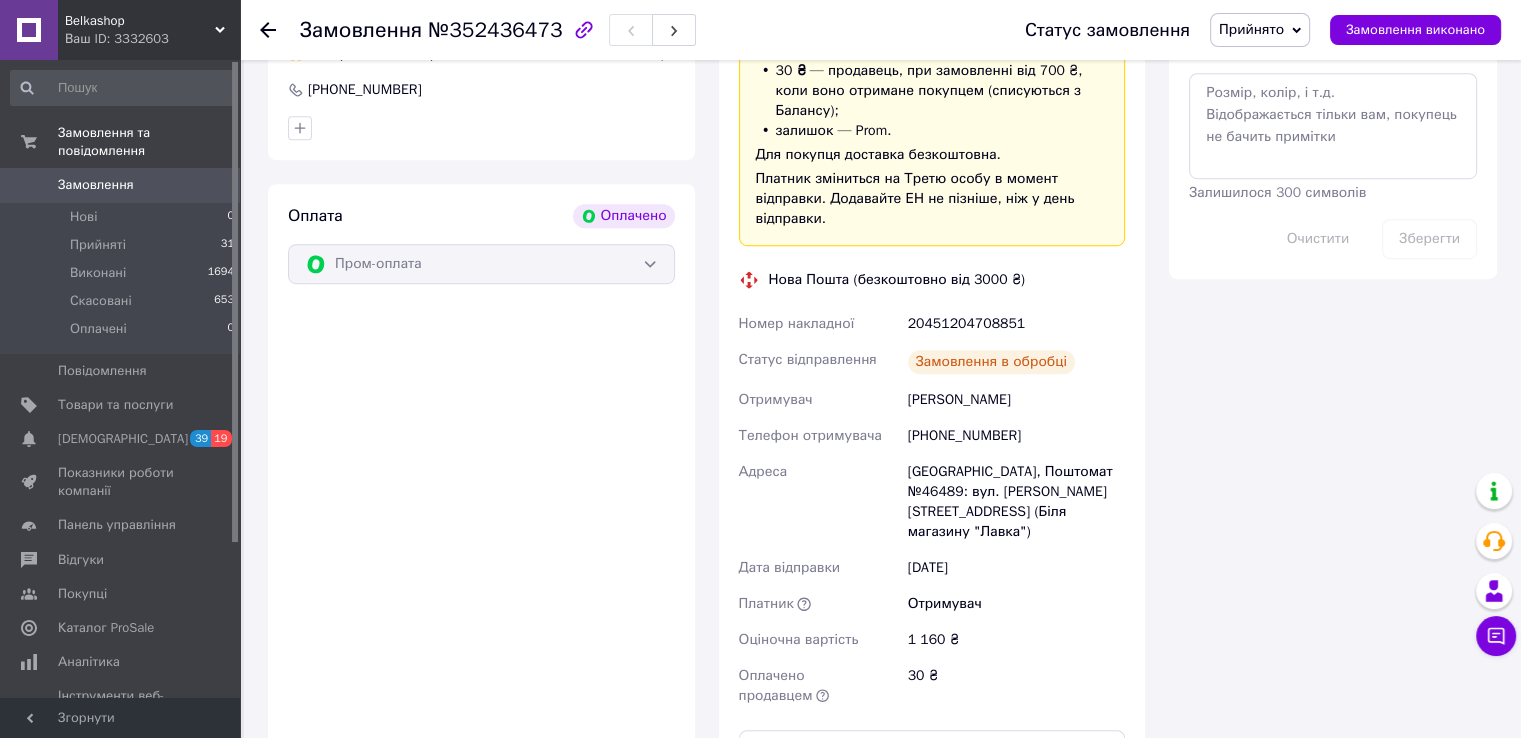 click on "20451204708851" at bounding box center [1016, 324] 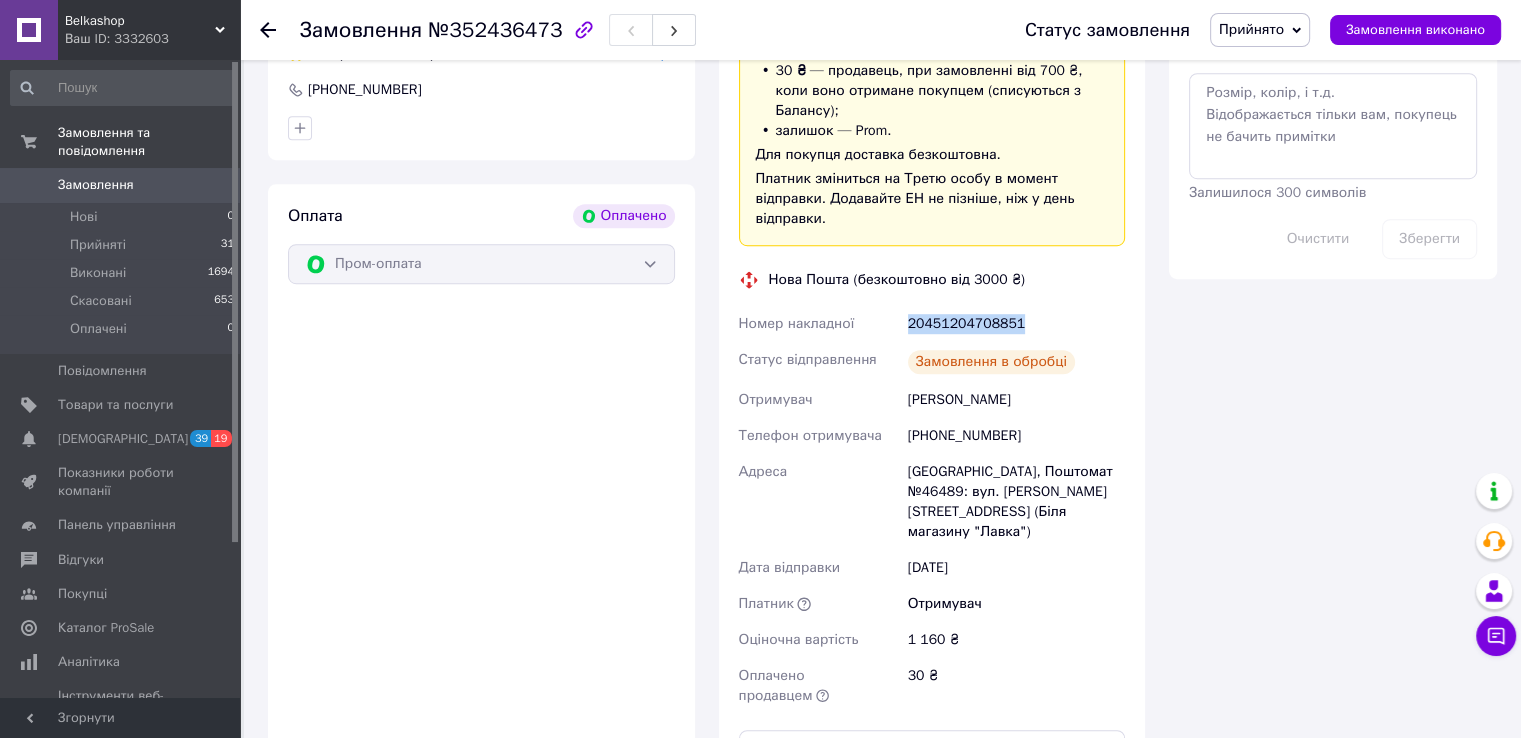 click on "20451204708851" at bounding box center [1016, 324] 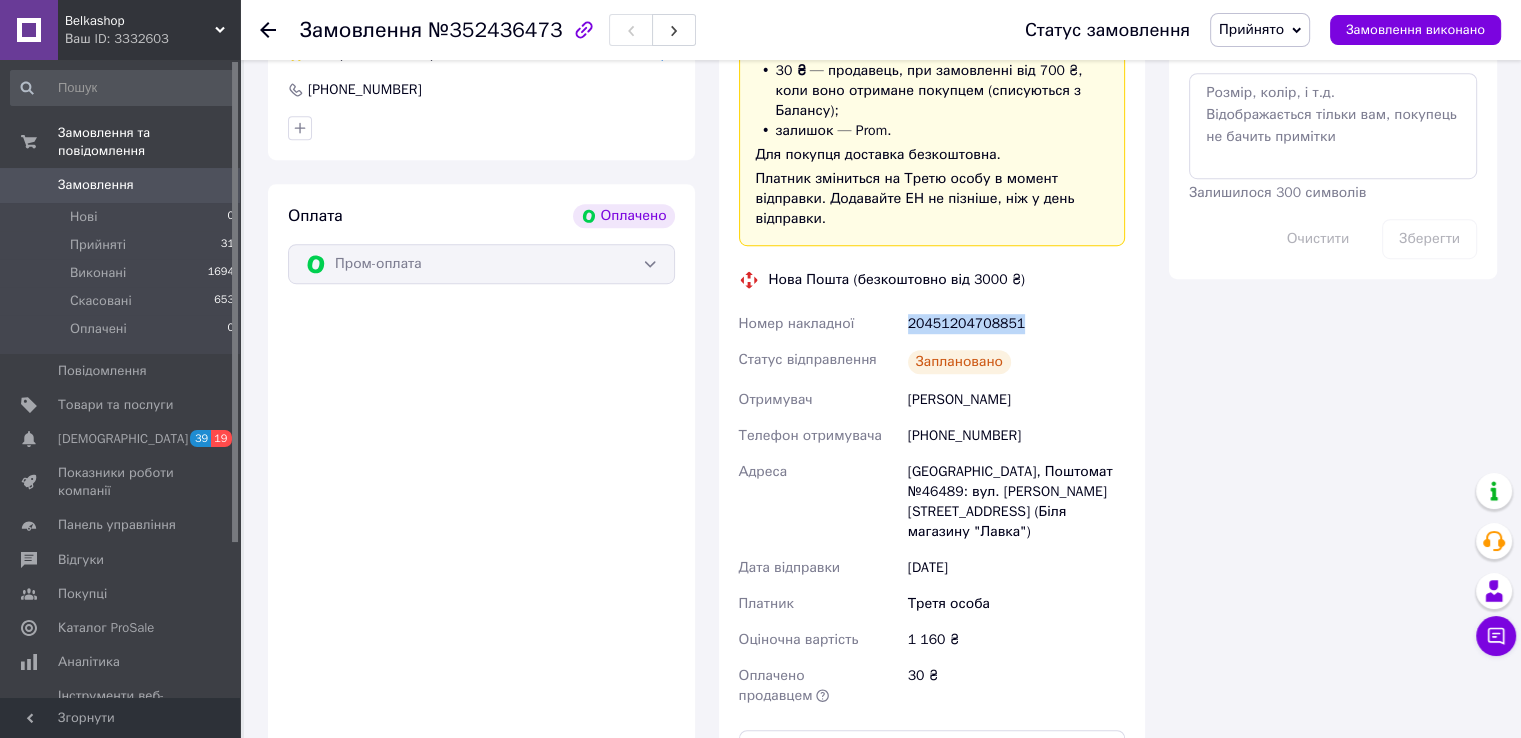 copy on "20451204708851" 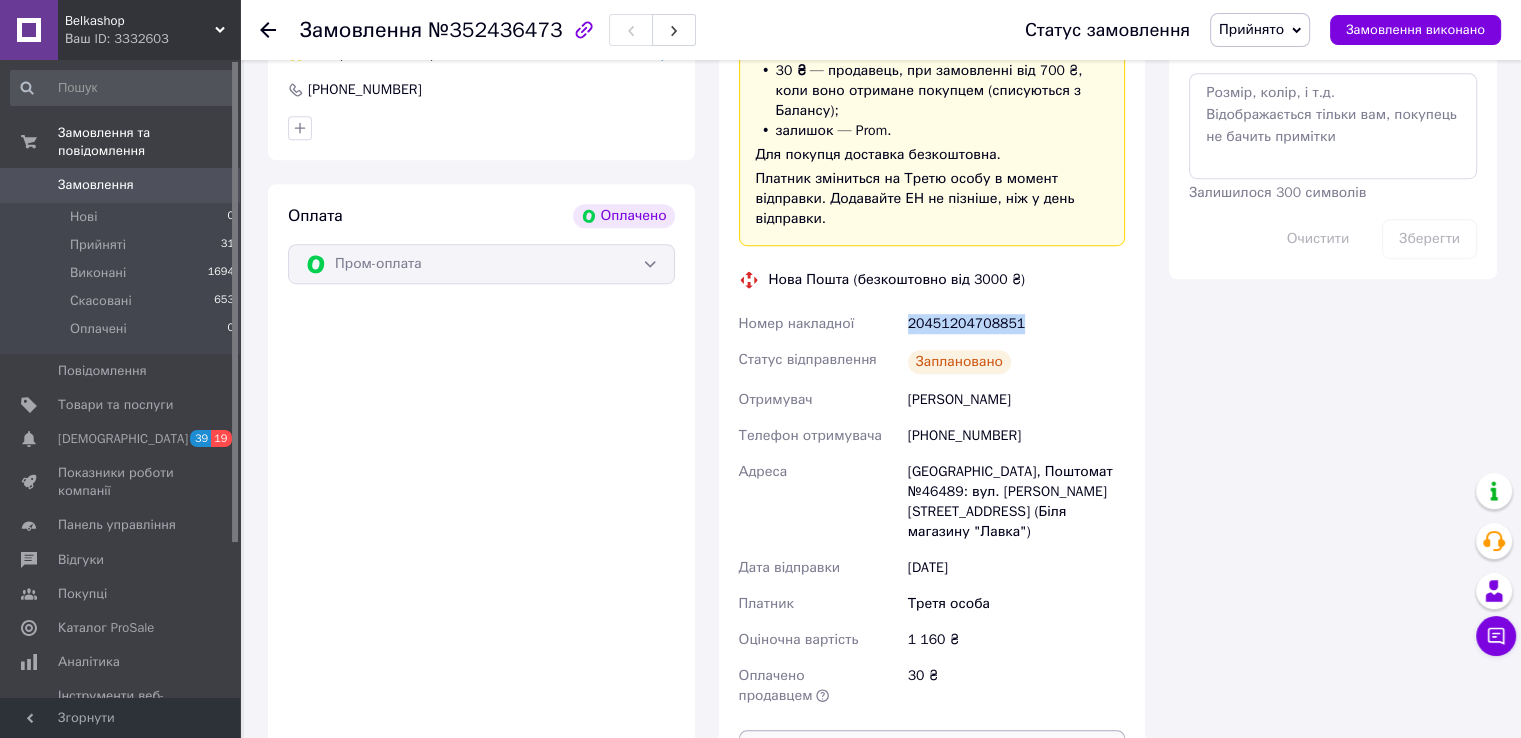 click on "Роздрукувати ЕН" at bounding box center (932, 750) 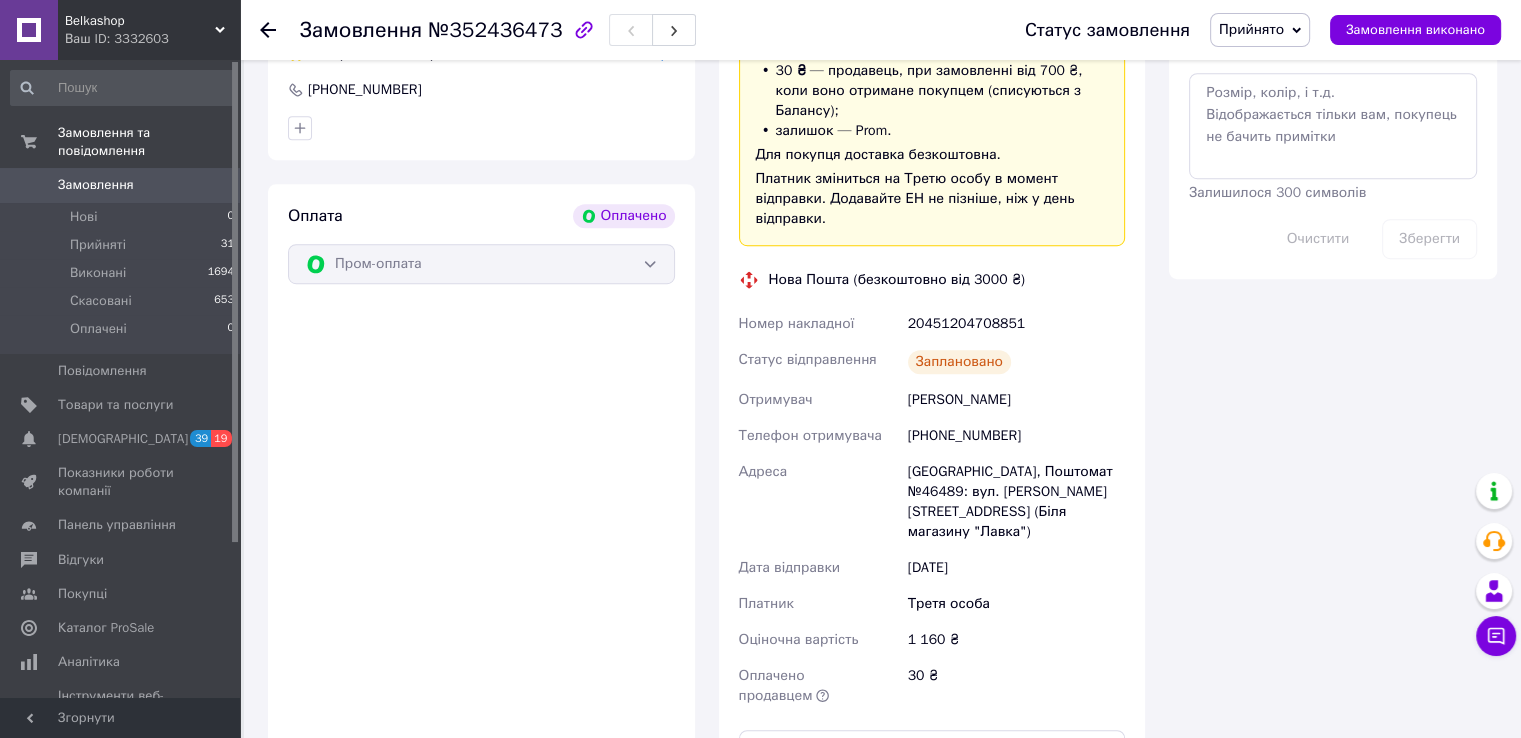 click on "[PHONE_NUMBER]" at bounding box center (1016, 436) 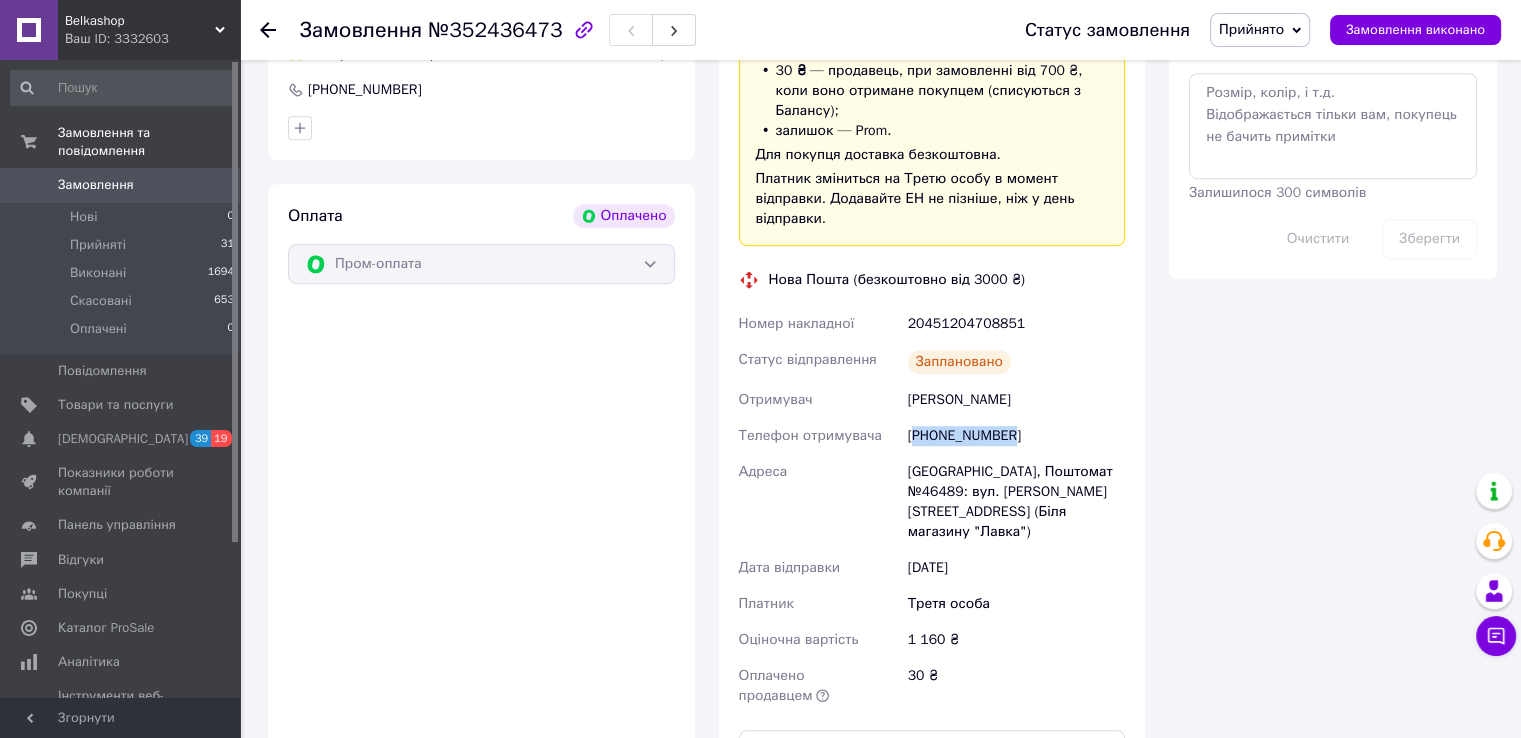 click on "[PHONE_NUMBER]" at bounding box center (1016, 436) 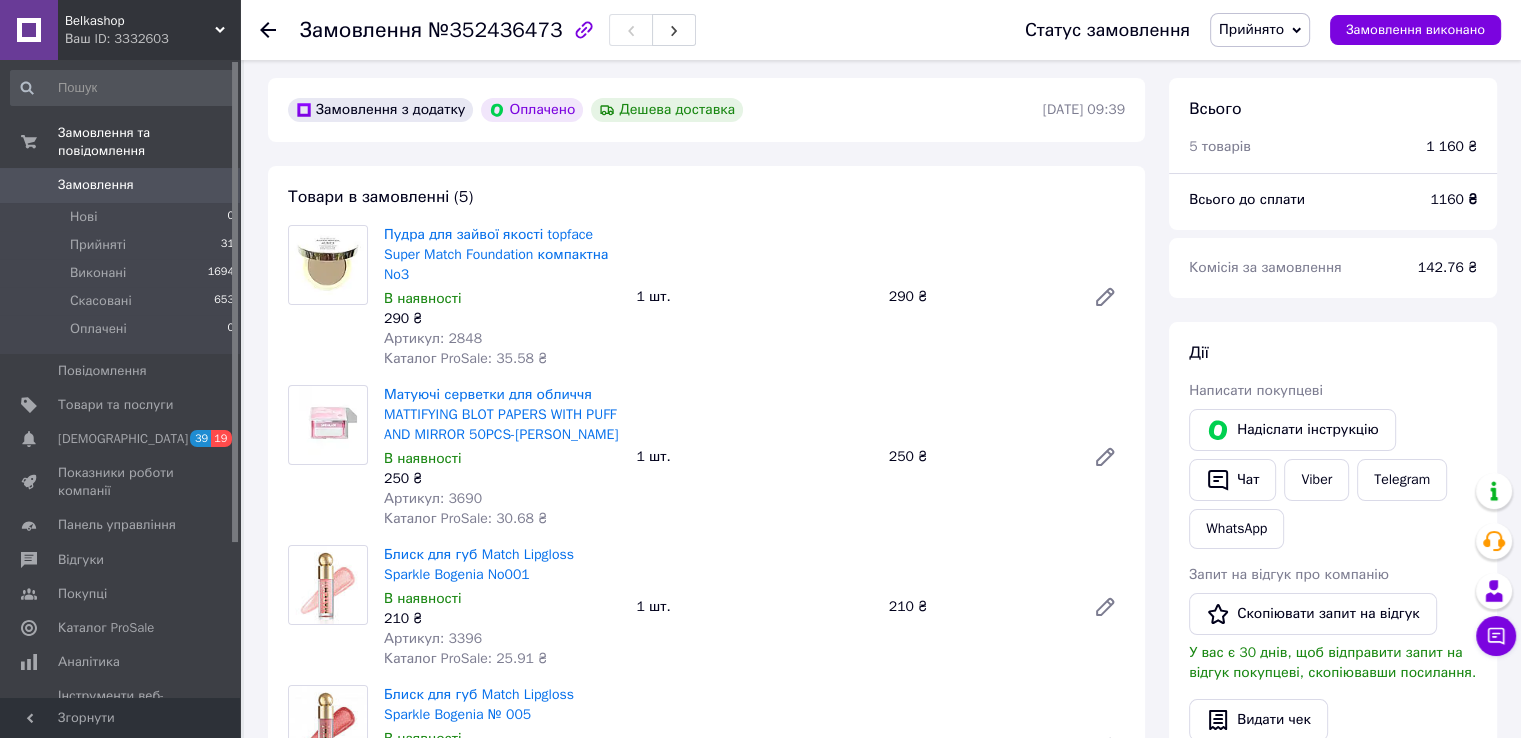 scroll, scrollTop: 0, scrollLeft: 0, axis: both 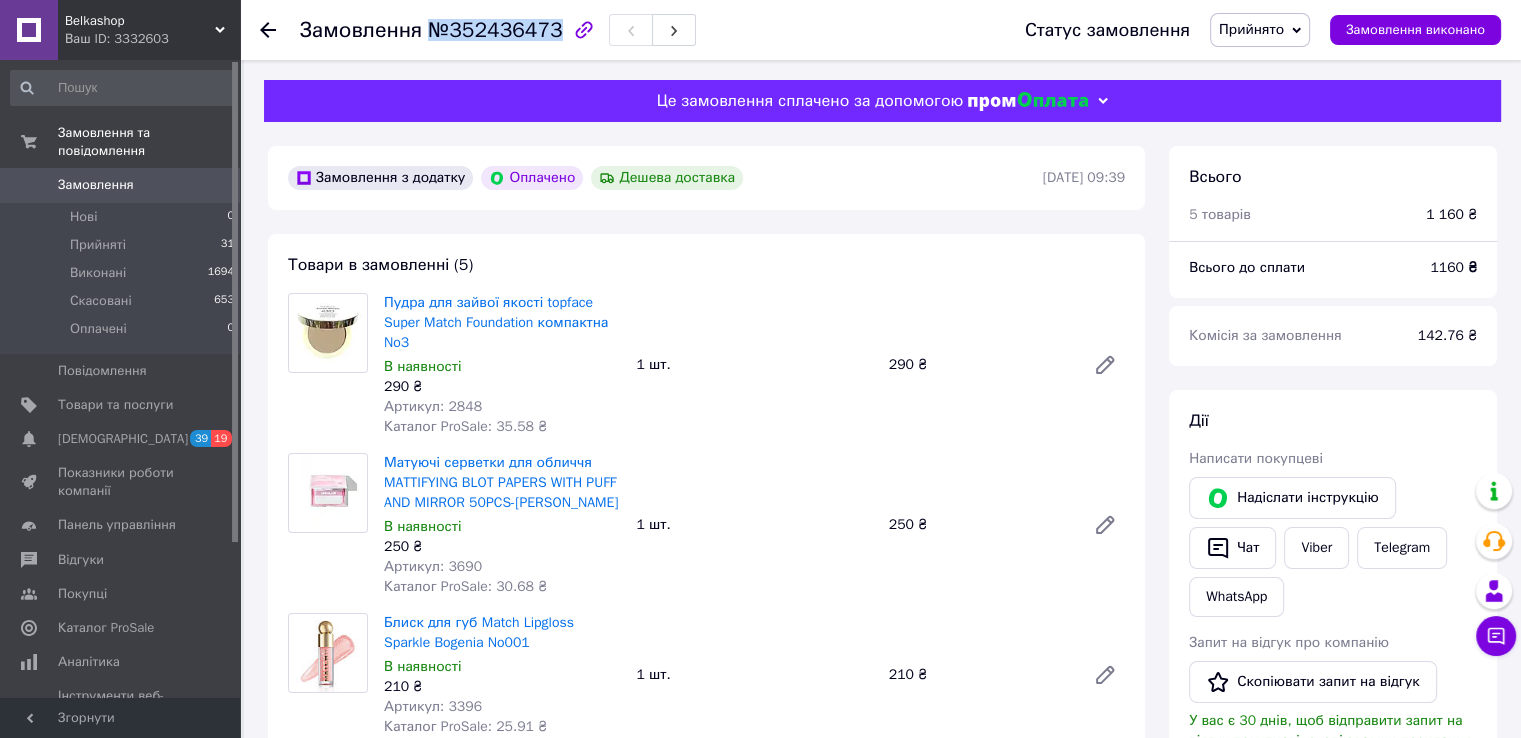 drag, startPoint x: 420, startPoint y: 17, endPoint x: 546, endPoint y: 31, distance: 126.77539 